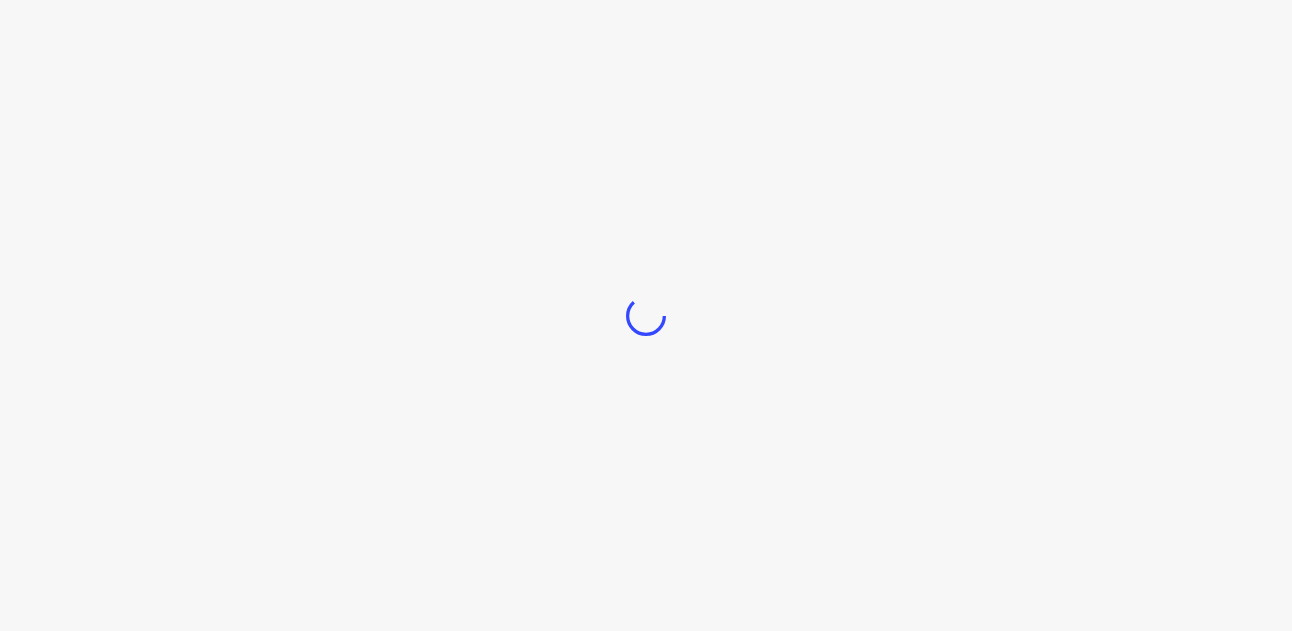 scroll, scrollTop: 0, scrollLeft: 0, axis: both 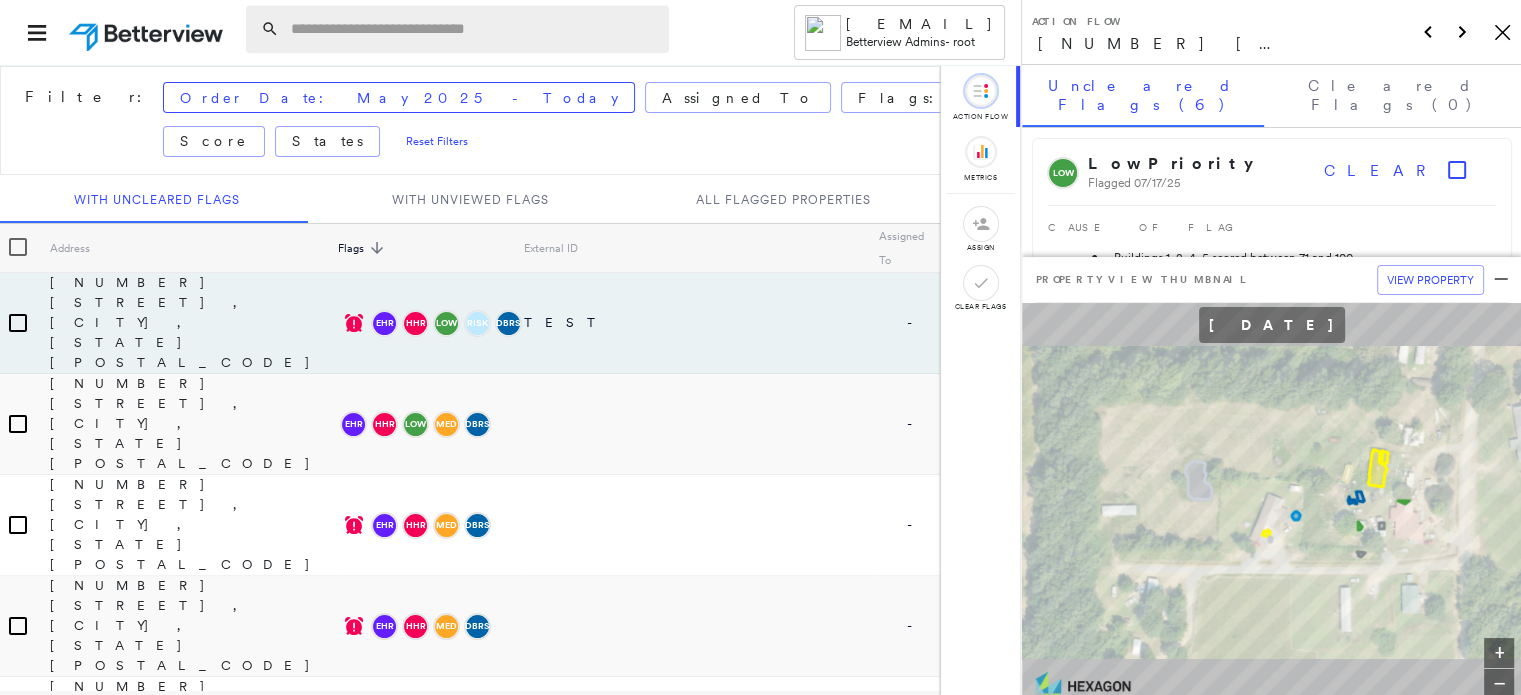 click at bounding box center (474, 29) 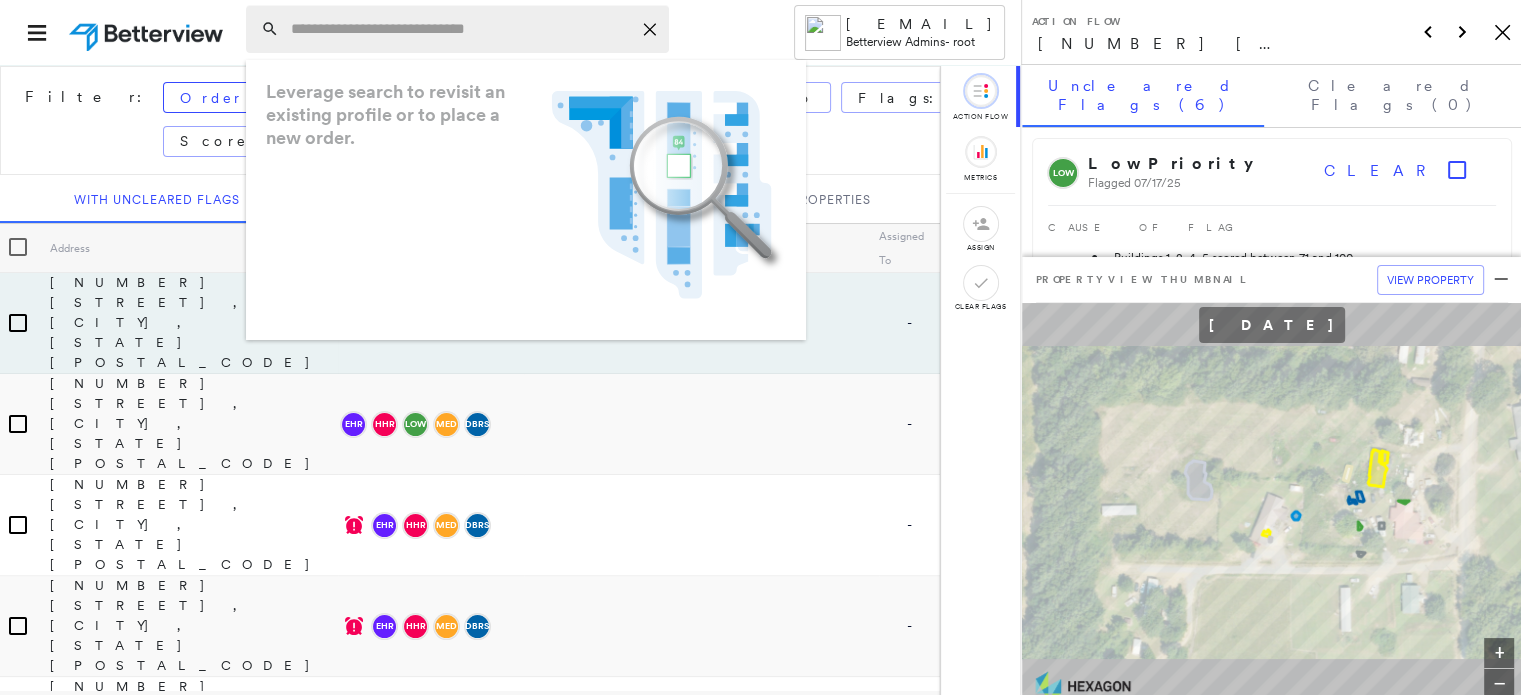 click at bounding box center [461, 29] 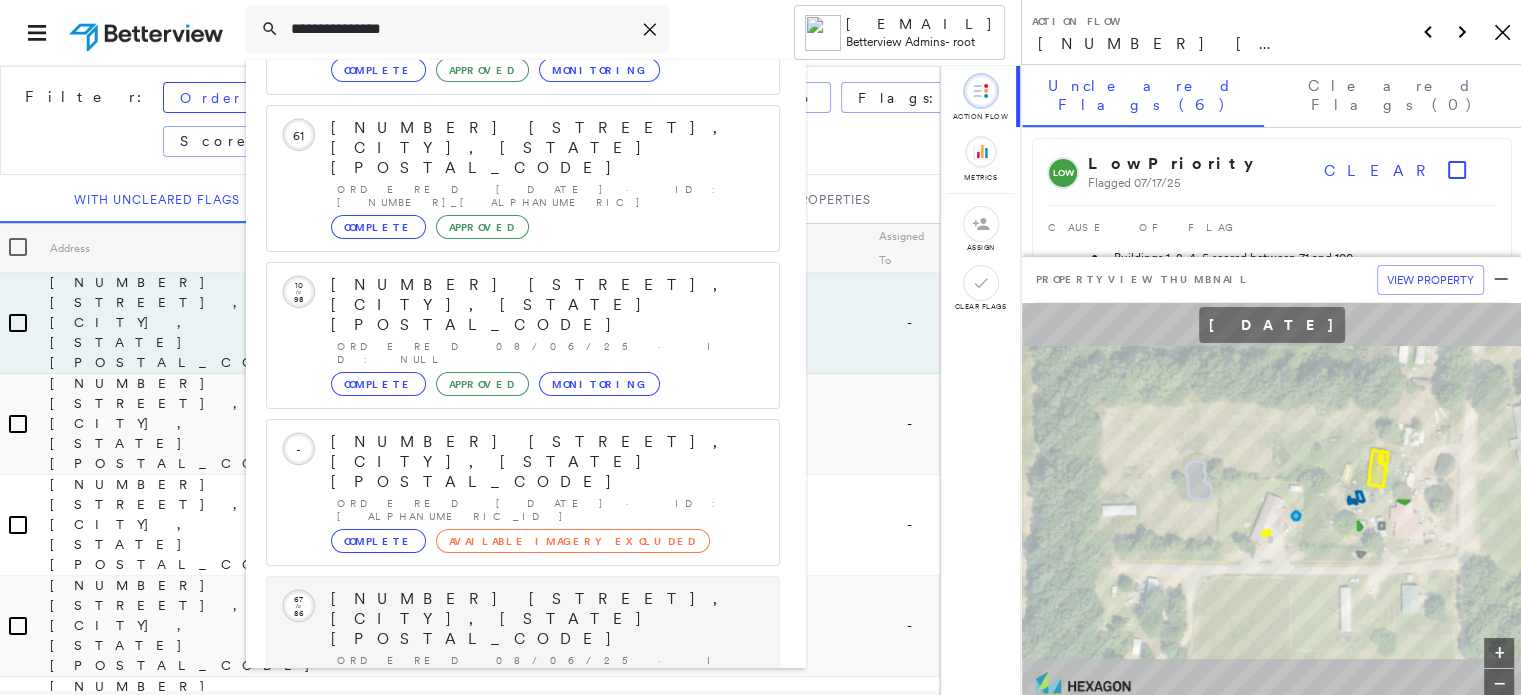 scroll, scrollTop: 0, scrollLeft: 0, axis: both 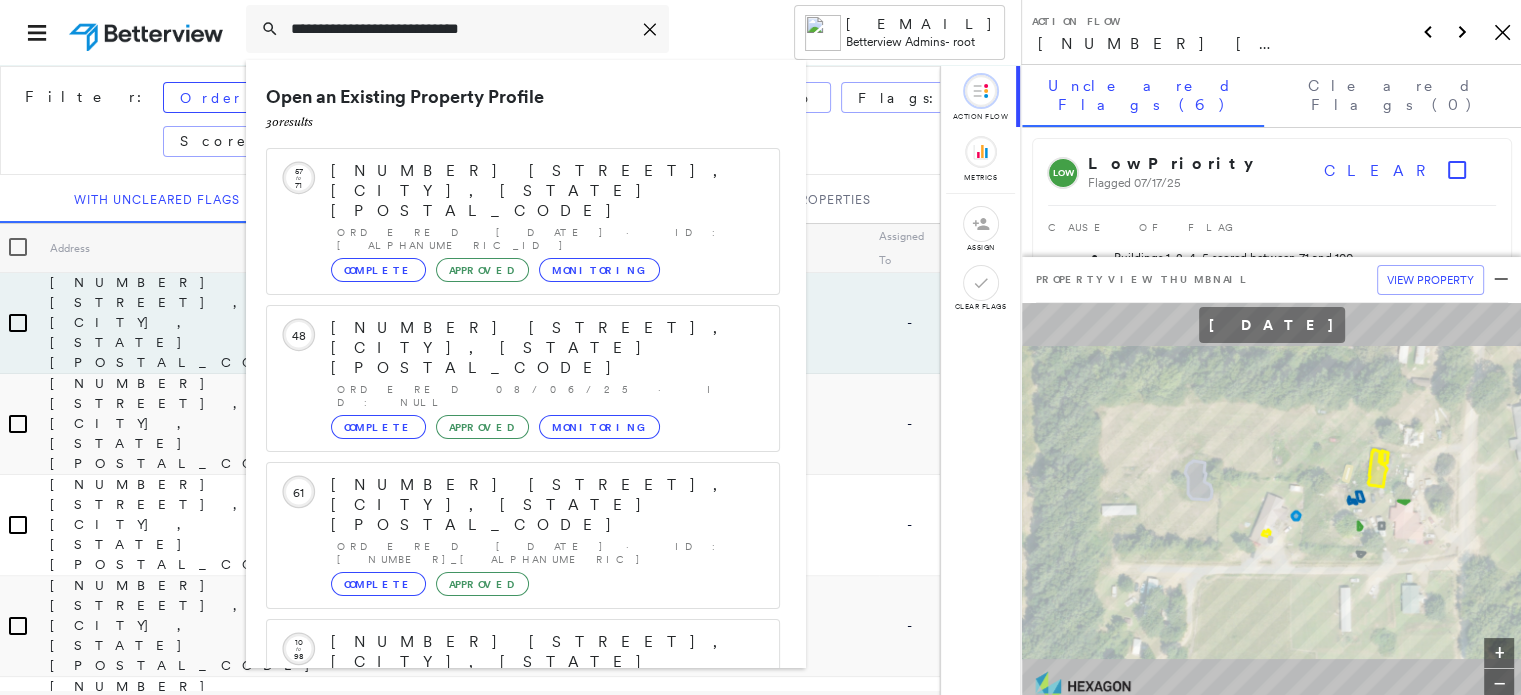 type on "**********" 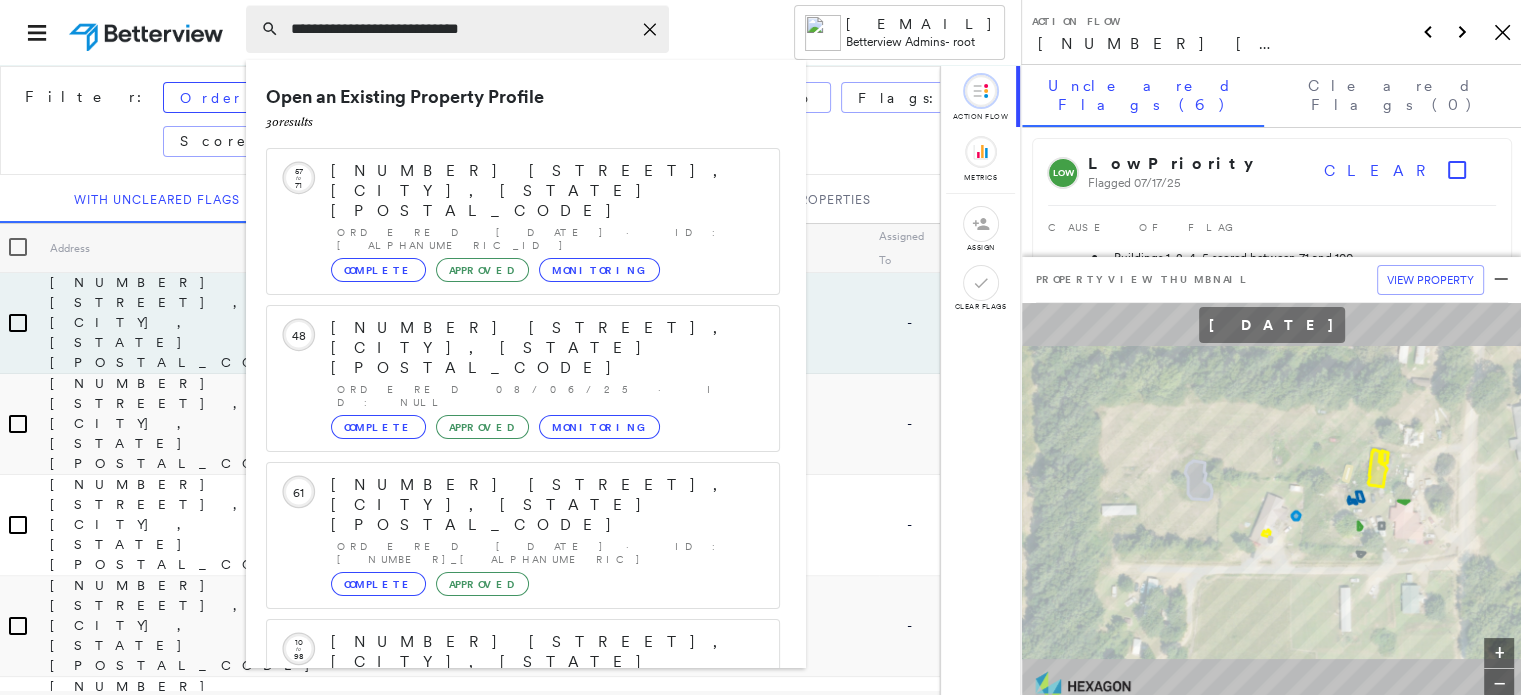 click on "Icon_Closemodal" 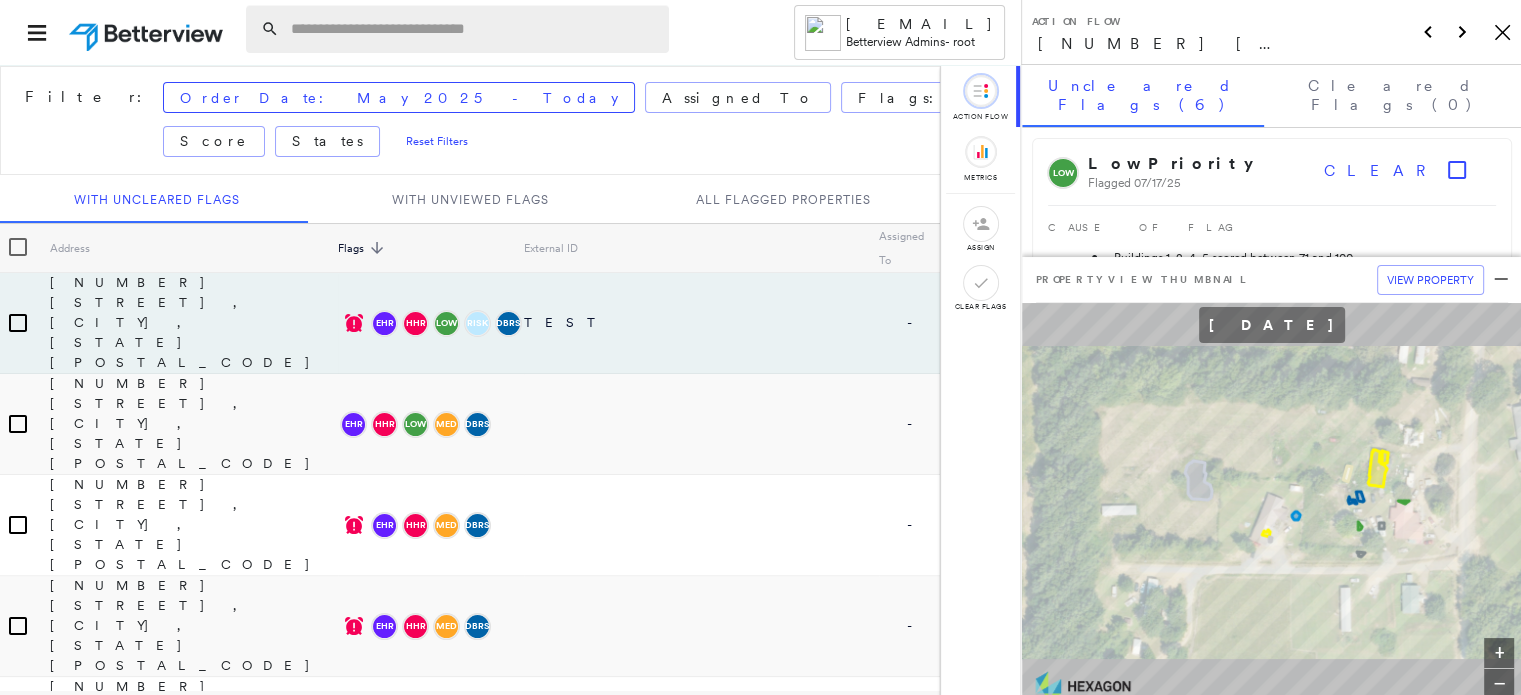 click at bounding box center (474, 29) 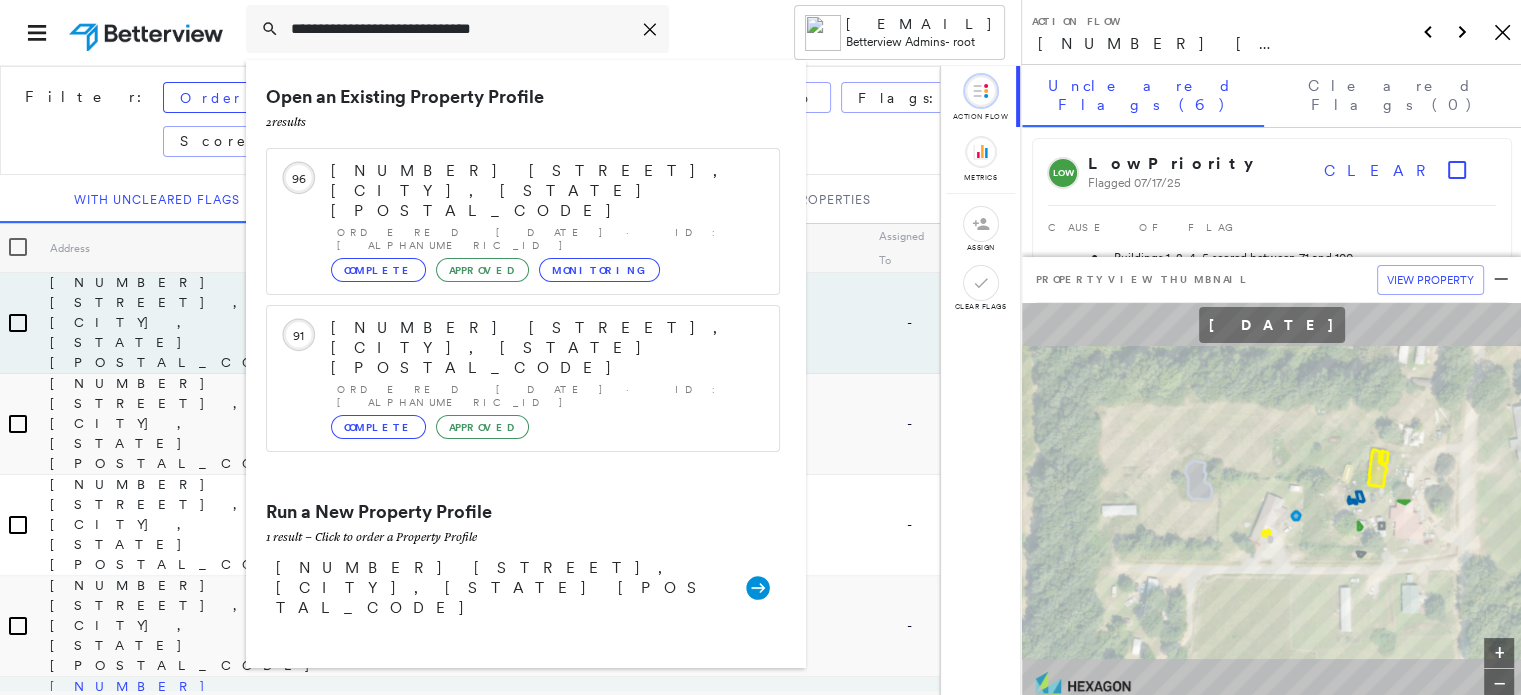 type on "**********" 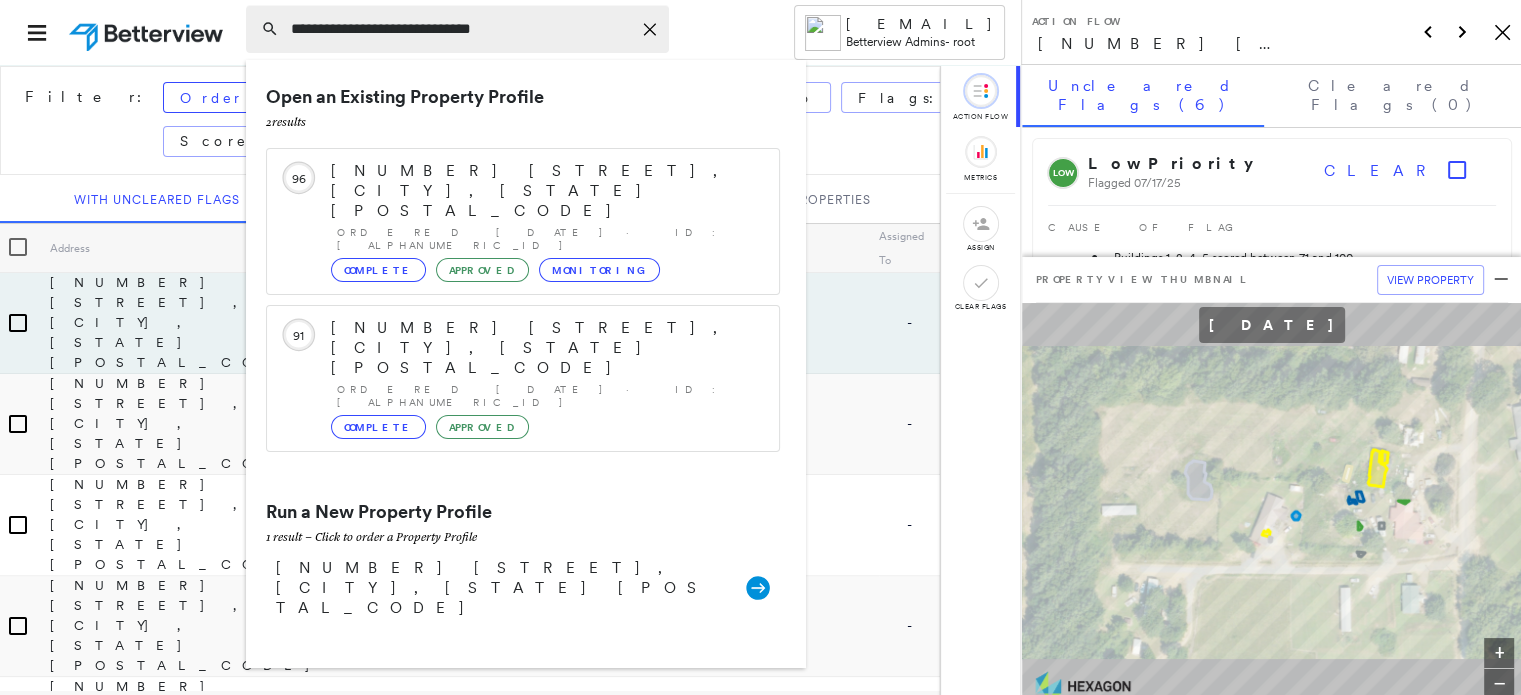click on "Icon_Closemodal" 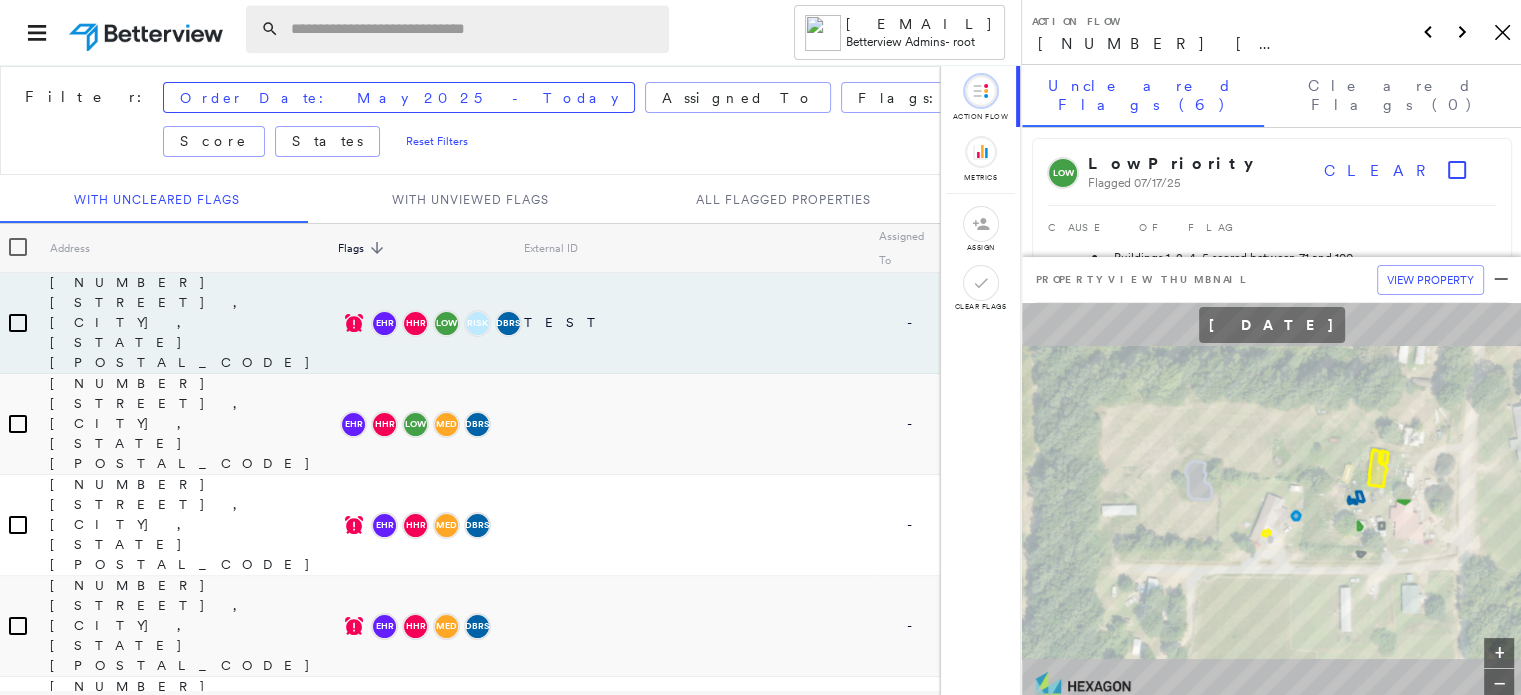 click at bounding box center [474, 29] 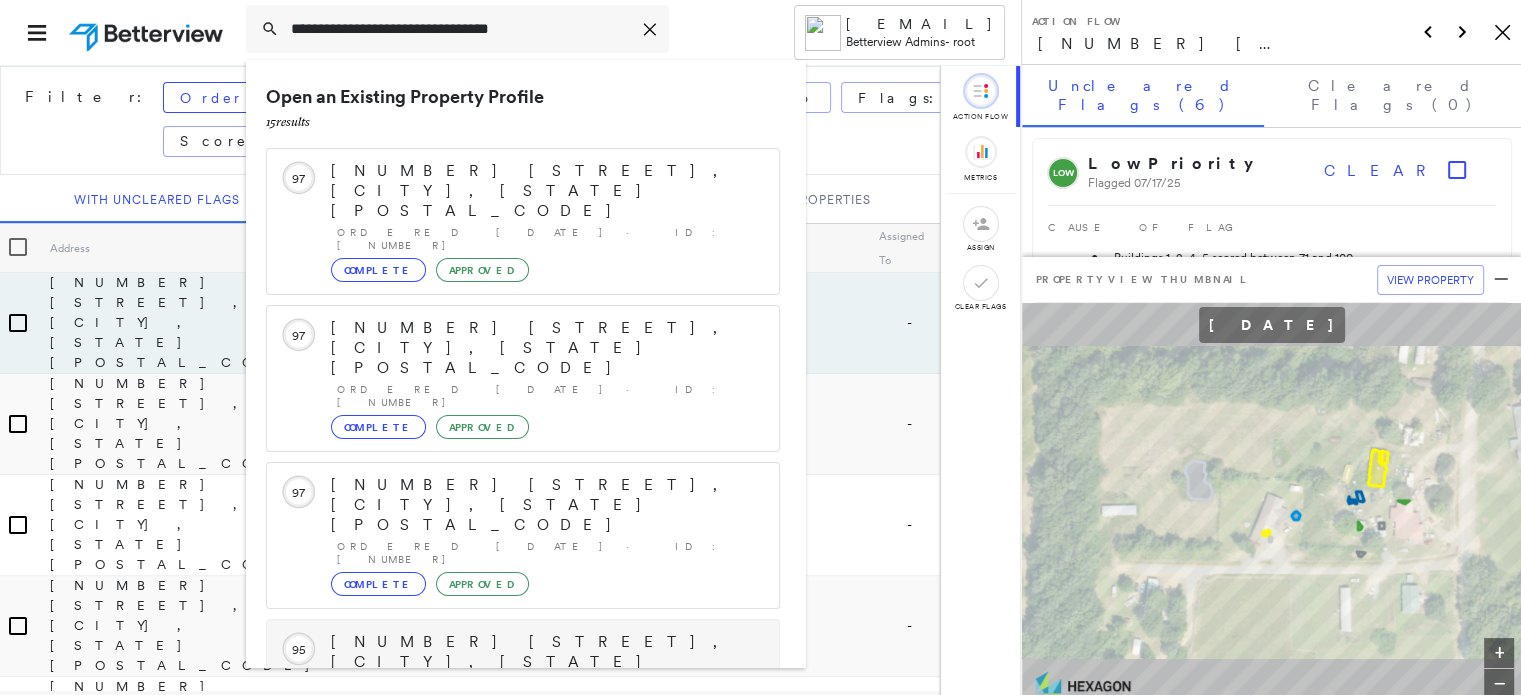 scroll, scrollTop: 208, scrollLeft: 0, axis: vertical 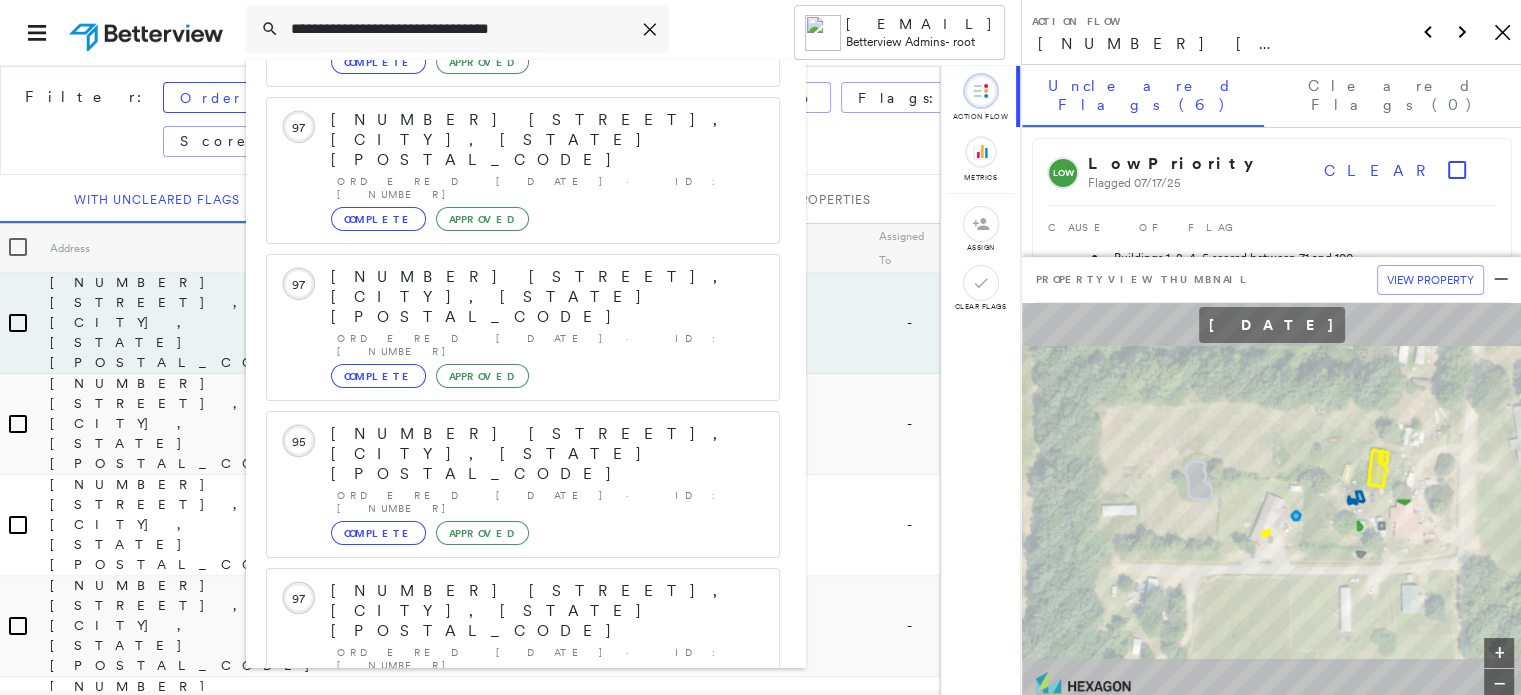 type on "**********" 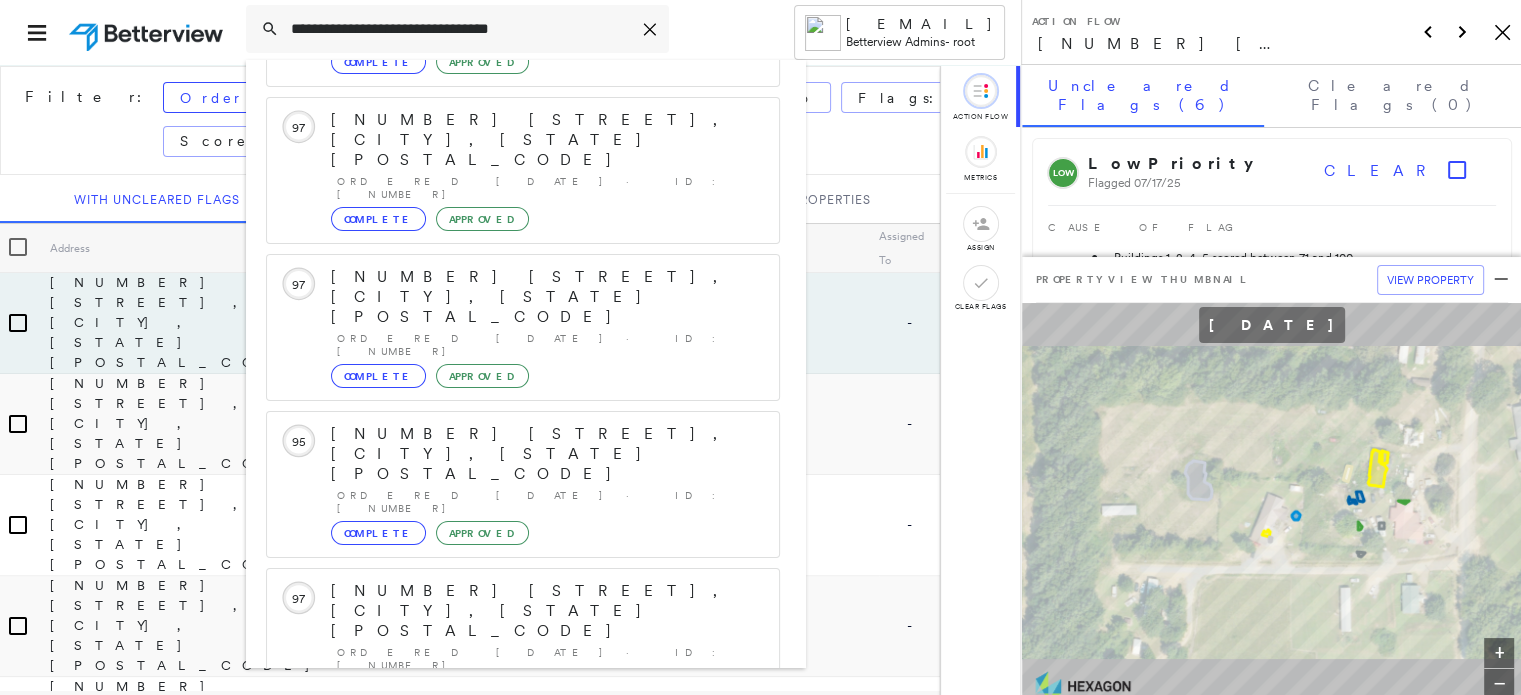 click on "Show  5  more existing properties" at bounding box center (524, 758) 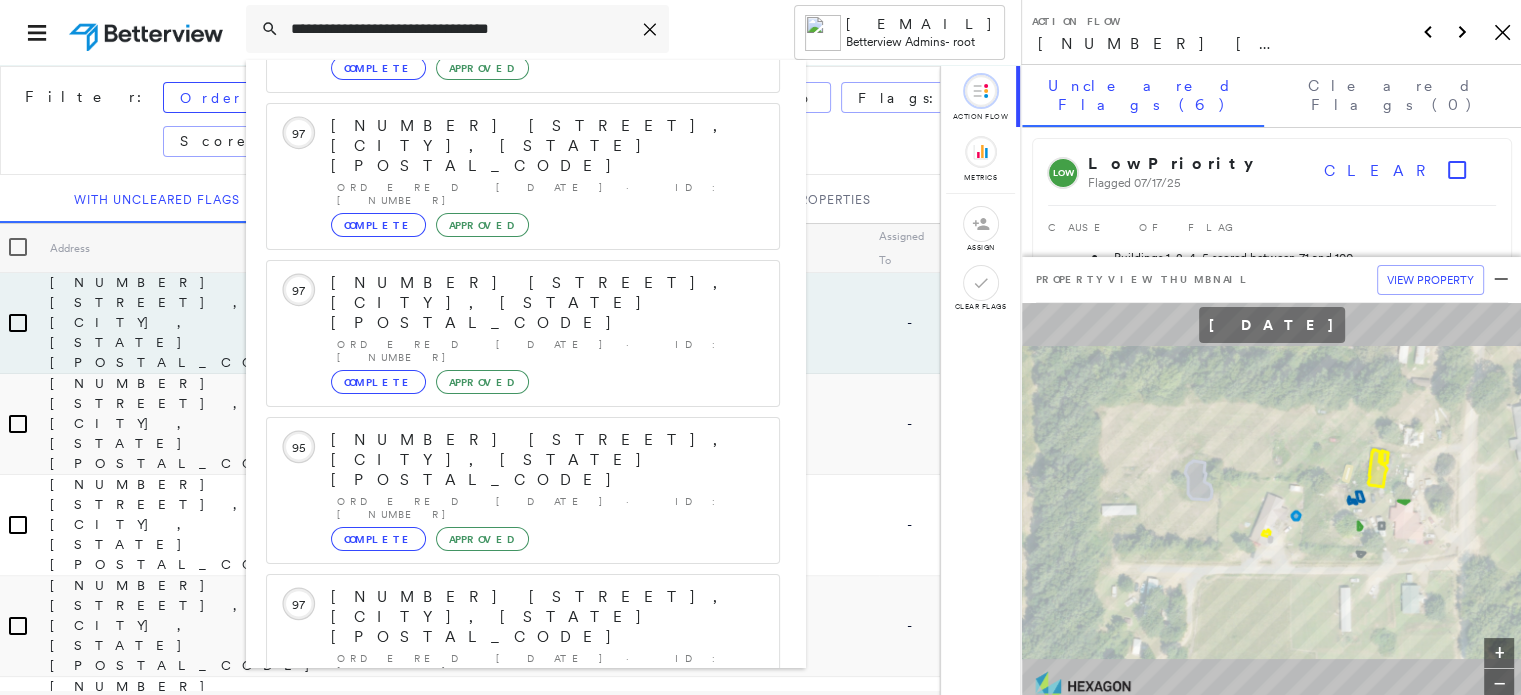 scroll, scrollTop: 0, scrollLeft: 0, axis: both 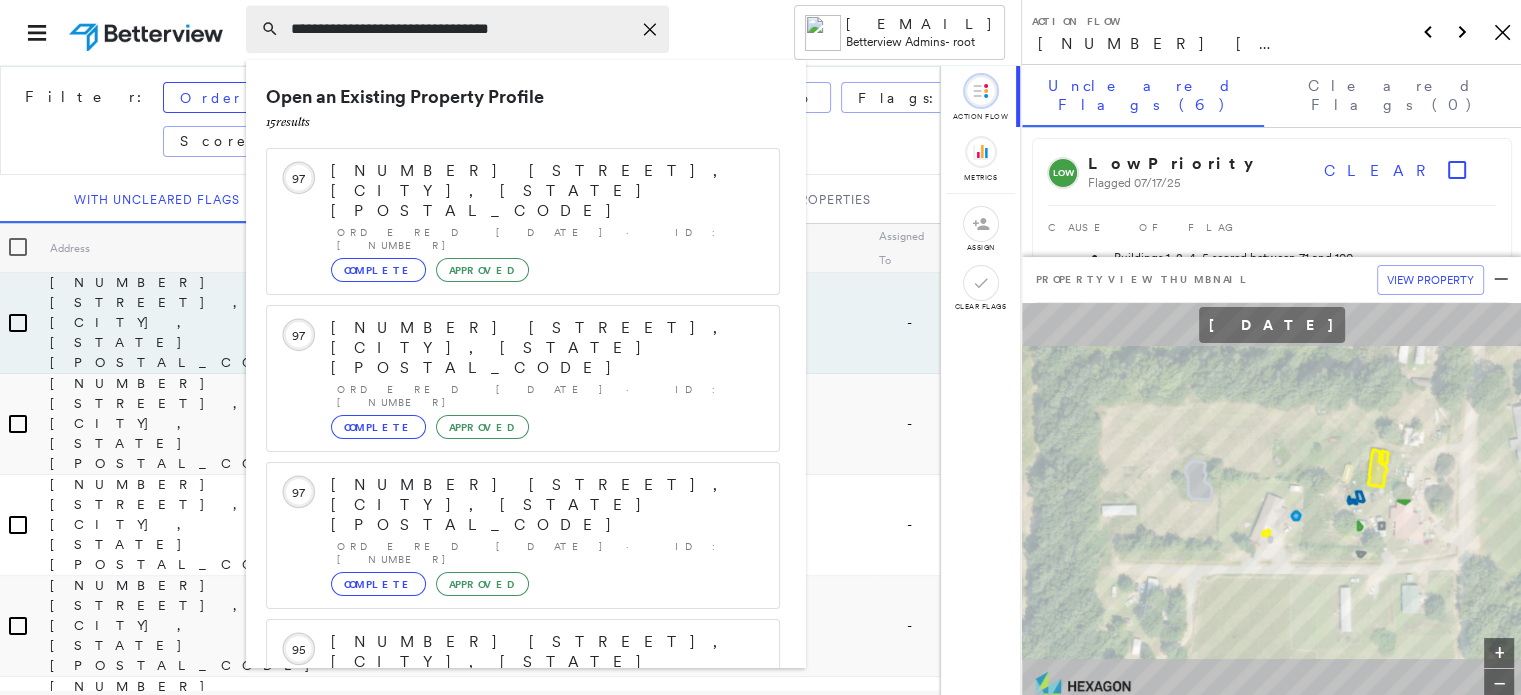 click on "Icon_Closemodal" 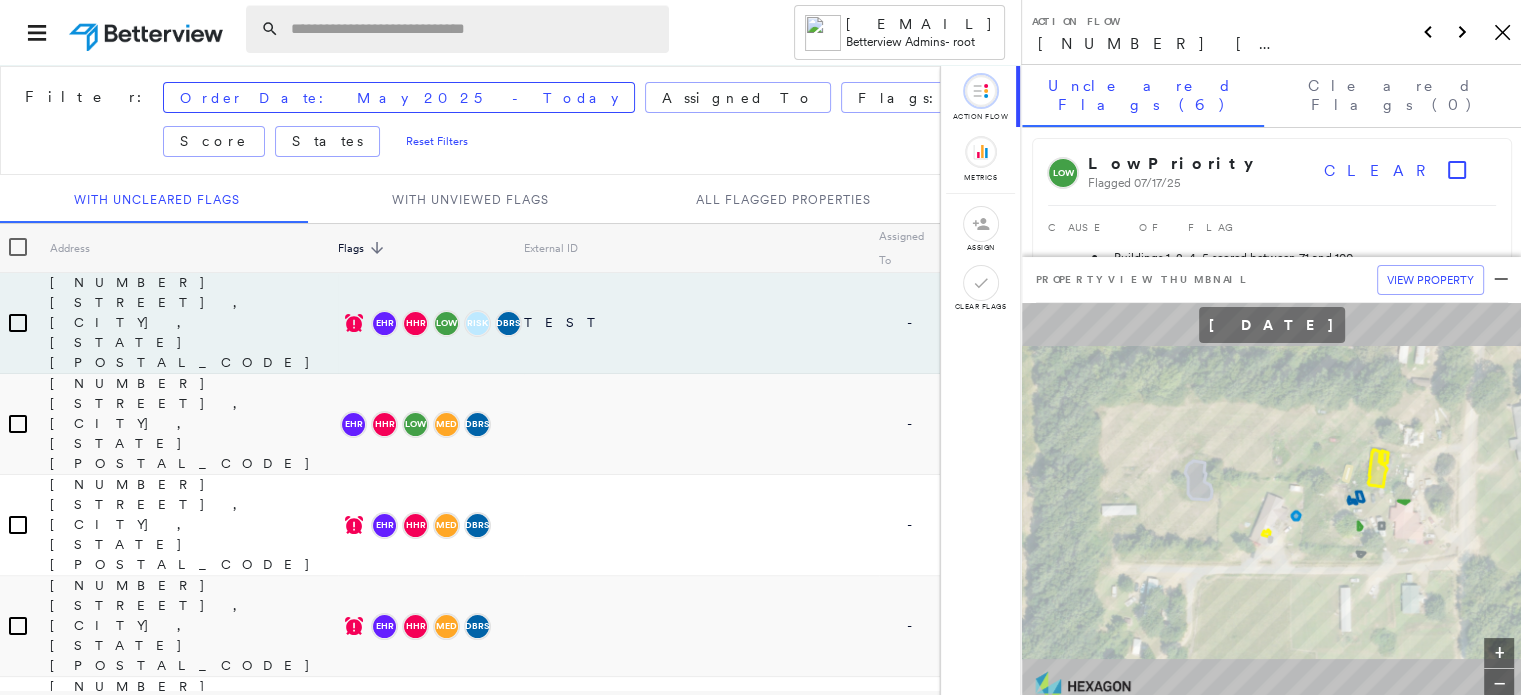 click at bounding box center [474, 29] 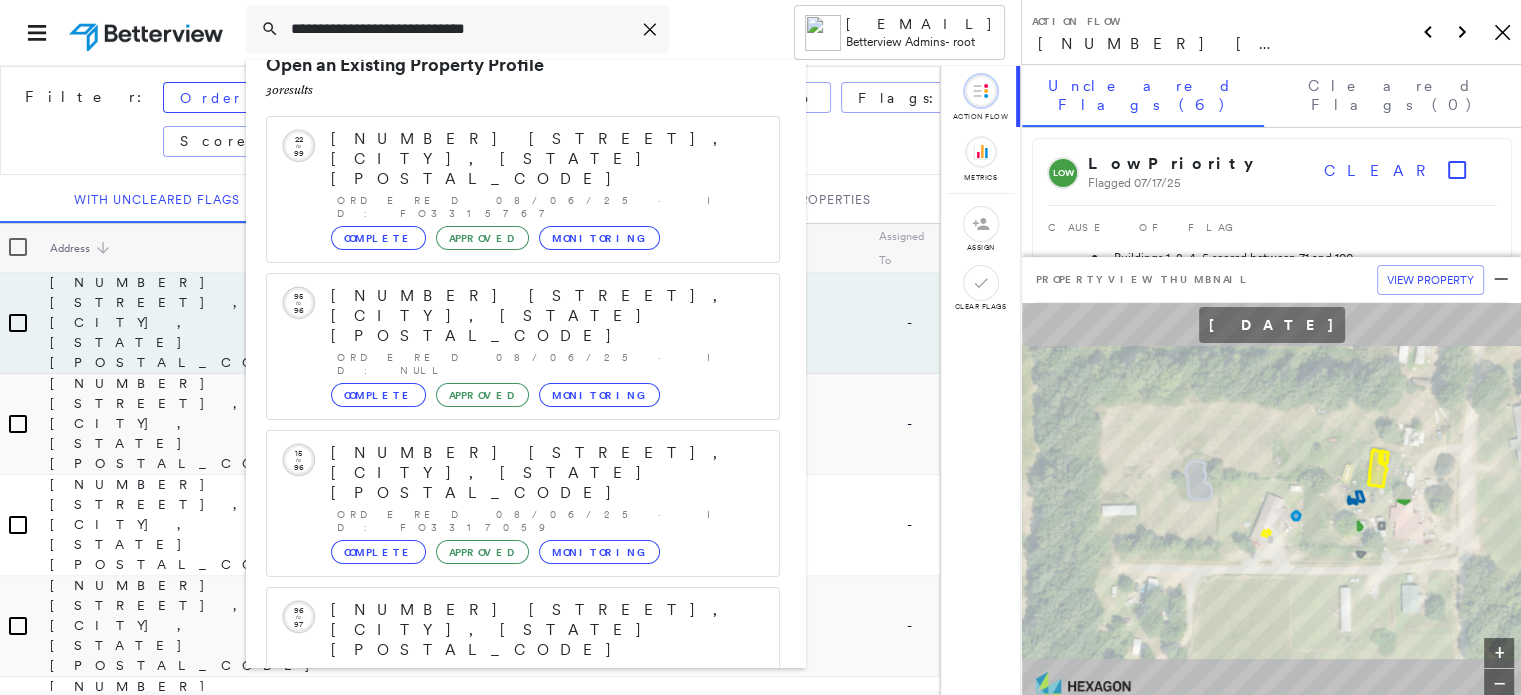 scroll, scrollTop: 0, scrollLeft: 0, axis: both 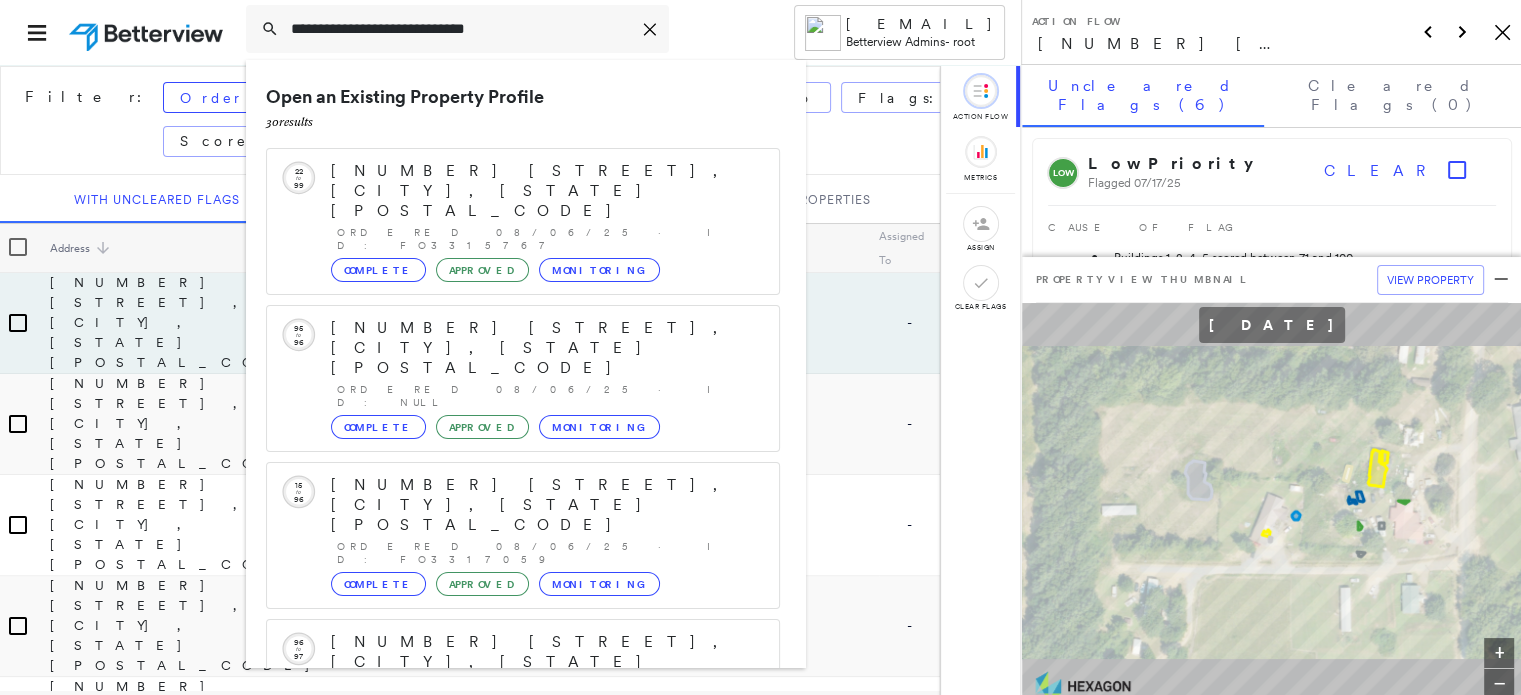 type on "**********" 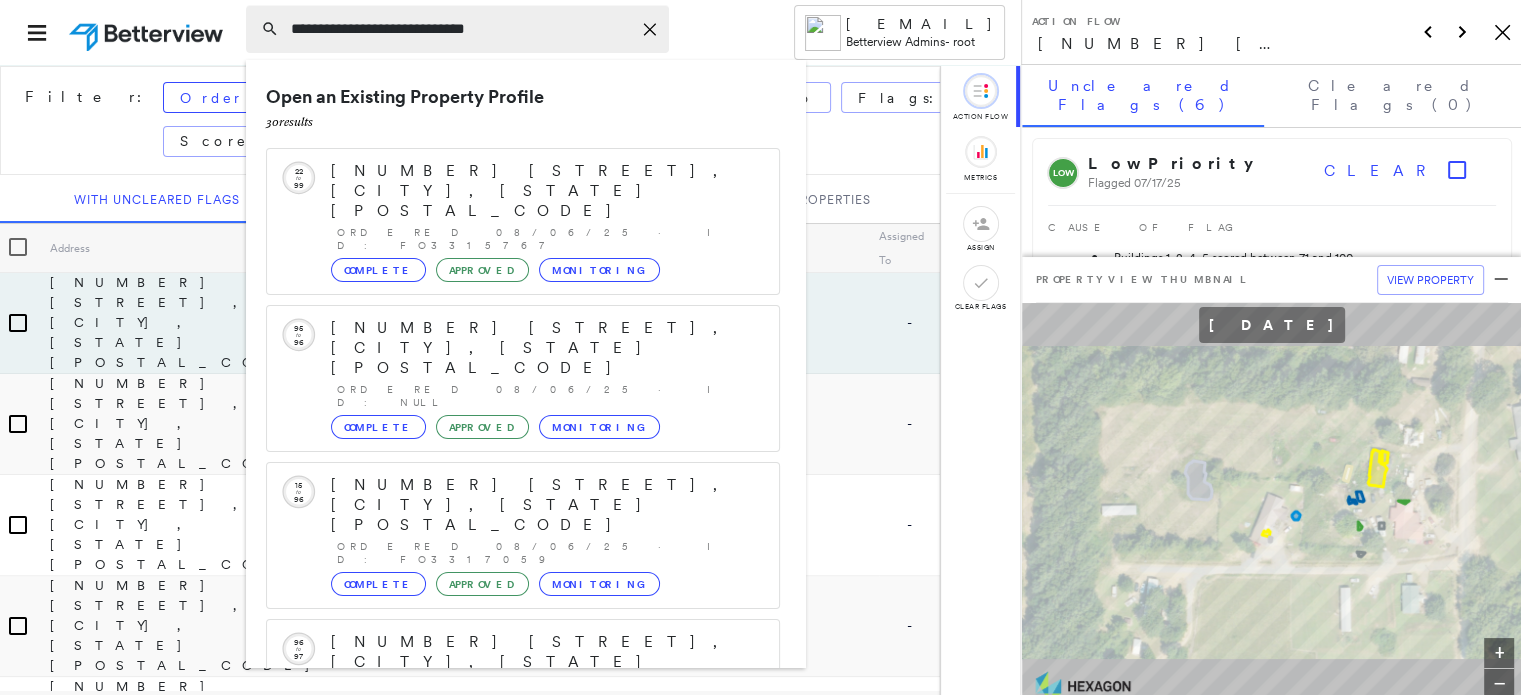 drag, startPoint x: 493, startPoint y: 32, endPoint x: 289, endPoint y: 27, distance: 204.06126 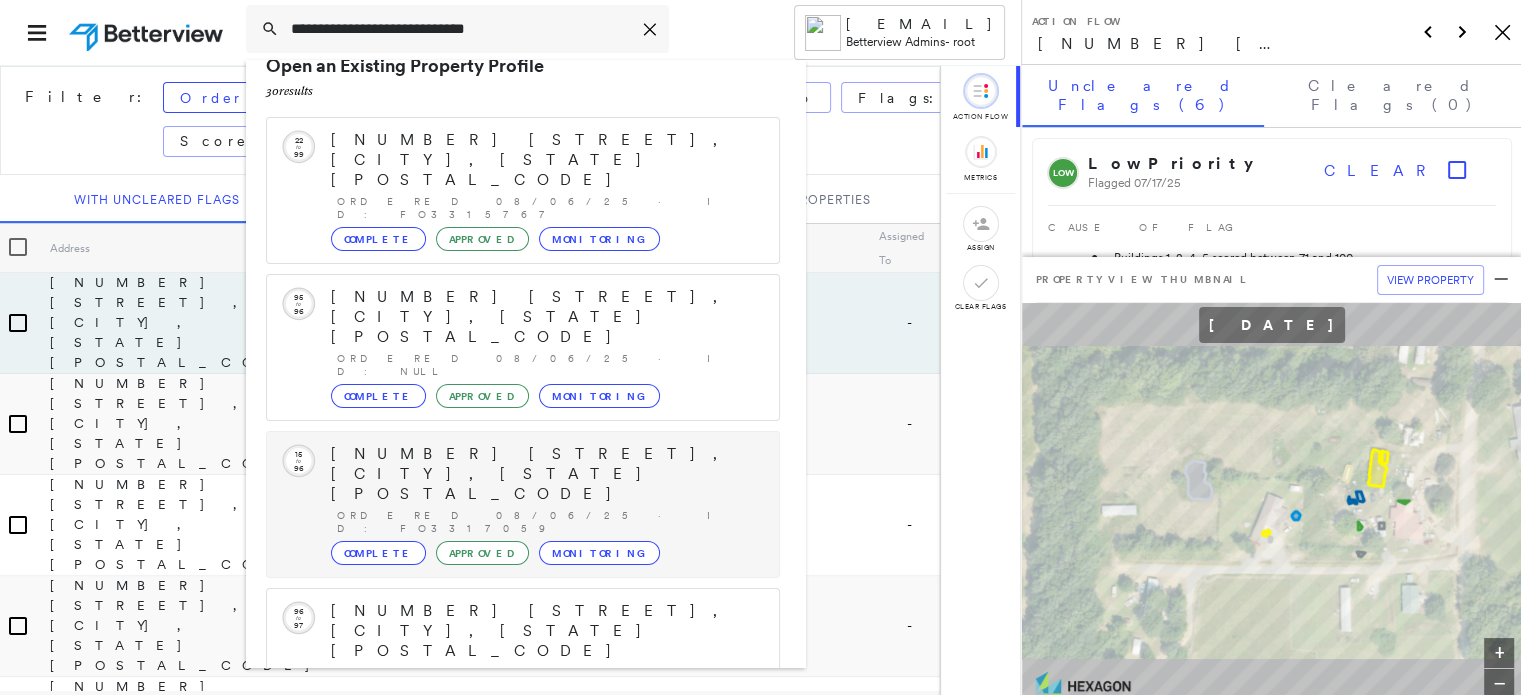 scroll, scrollTop: 0, scrollLeft: 0, axis: both 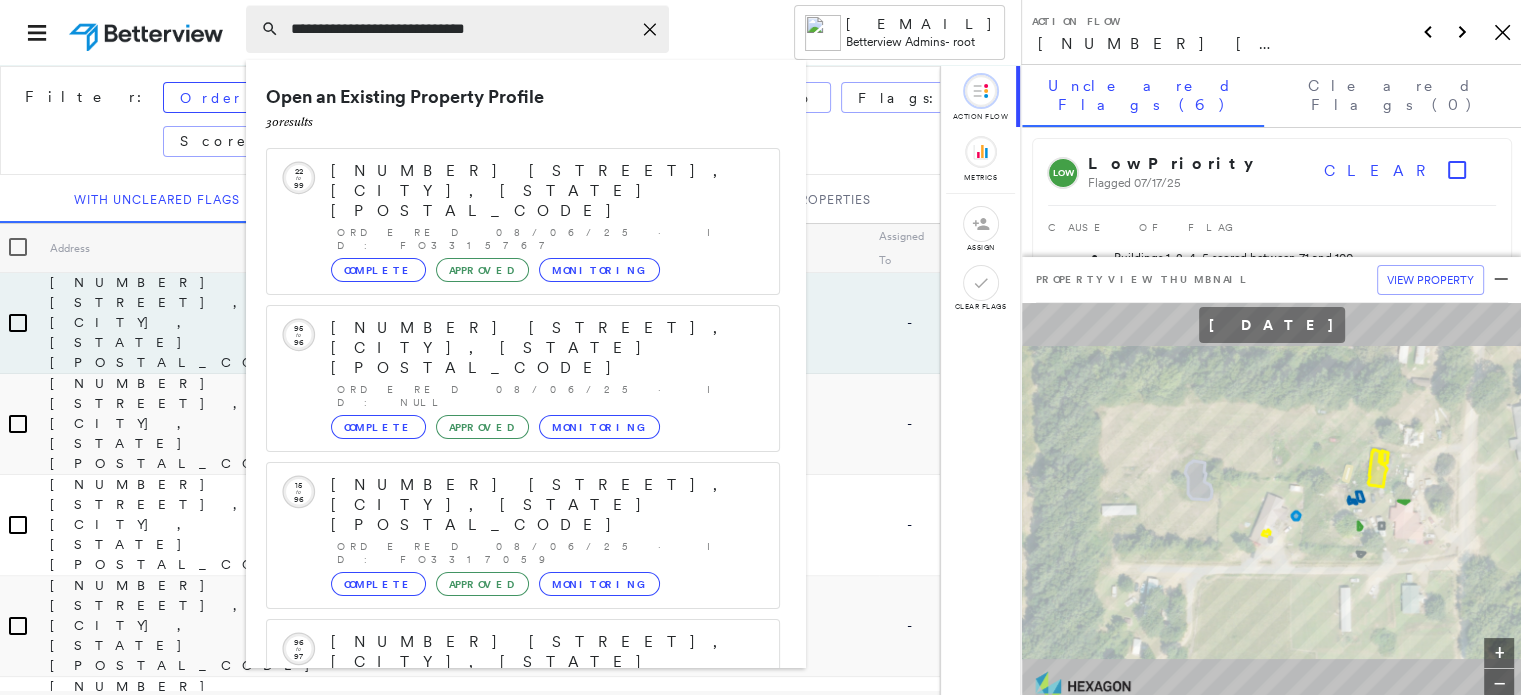 click on "Icon_Closemodal" 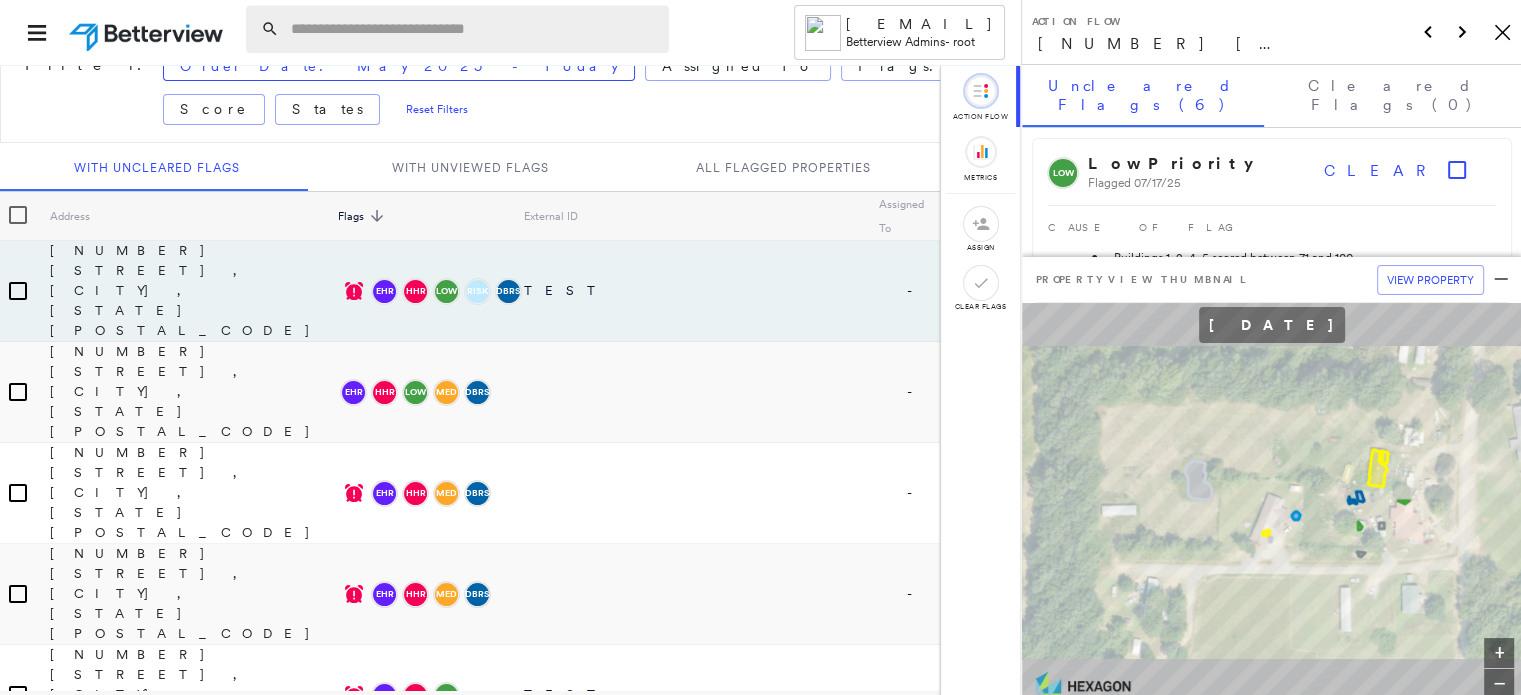 scroll, scrollTop: 0, scrollLeft: 0, axis: both 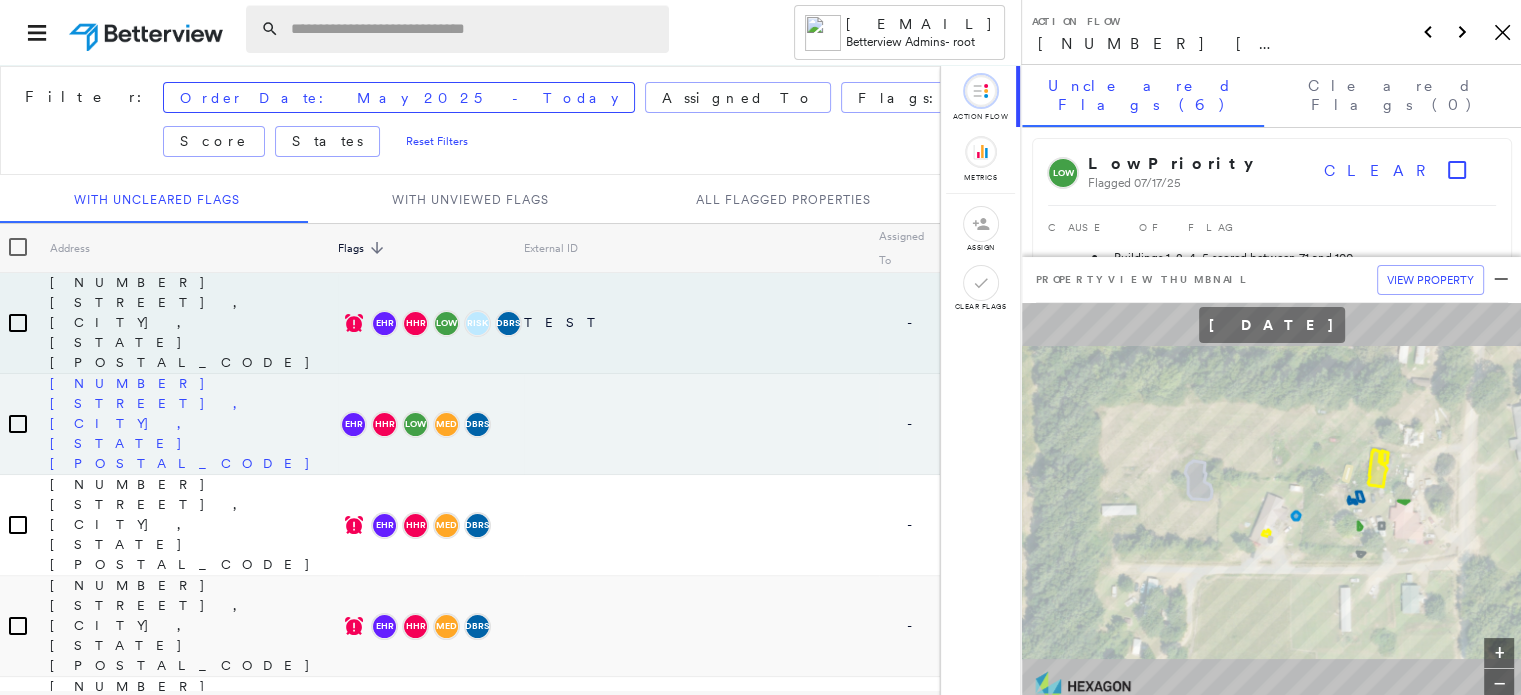 click on "329  Molasses Ln, Mount Pleasant, SC 29464" at bounding box center (194, 423) 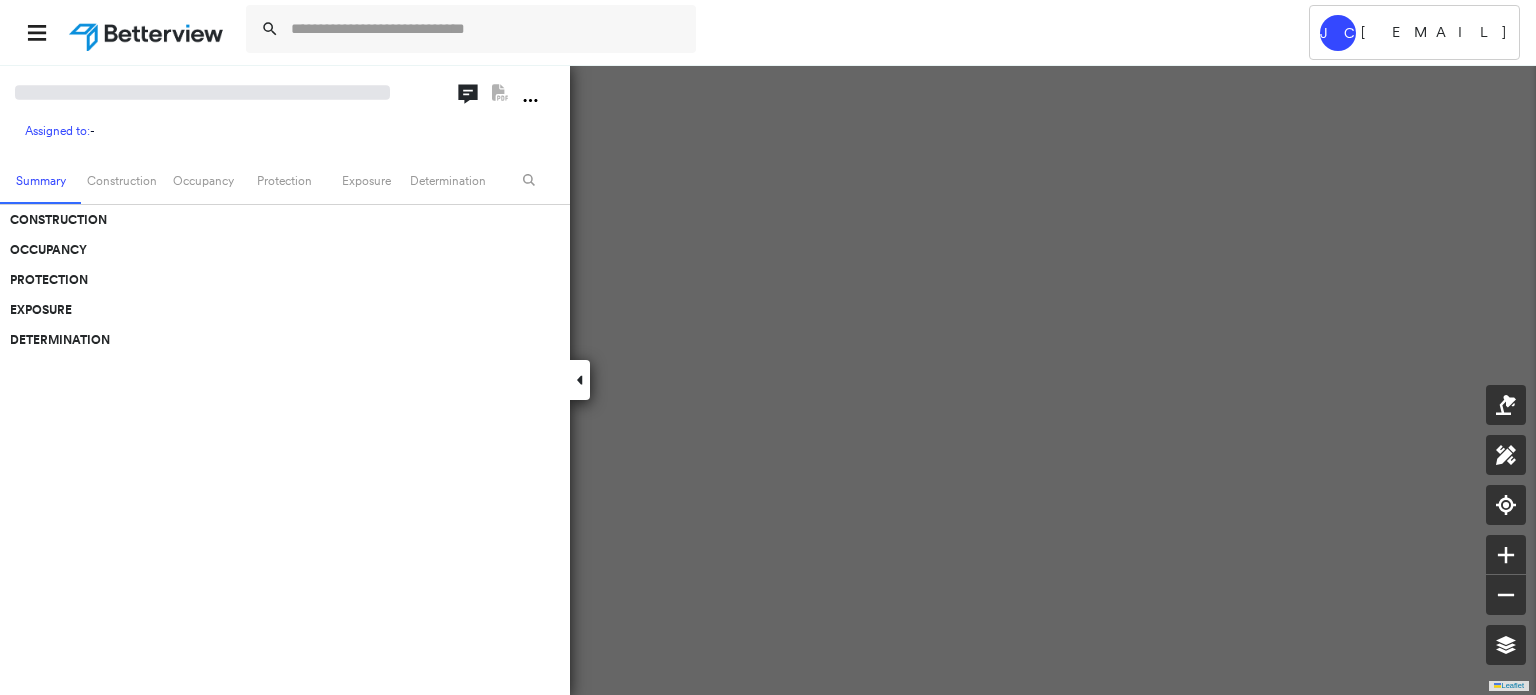 scroll, scrollTop: 0, scrollLeft: 0, axis: both 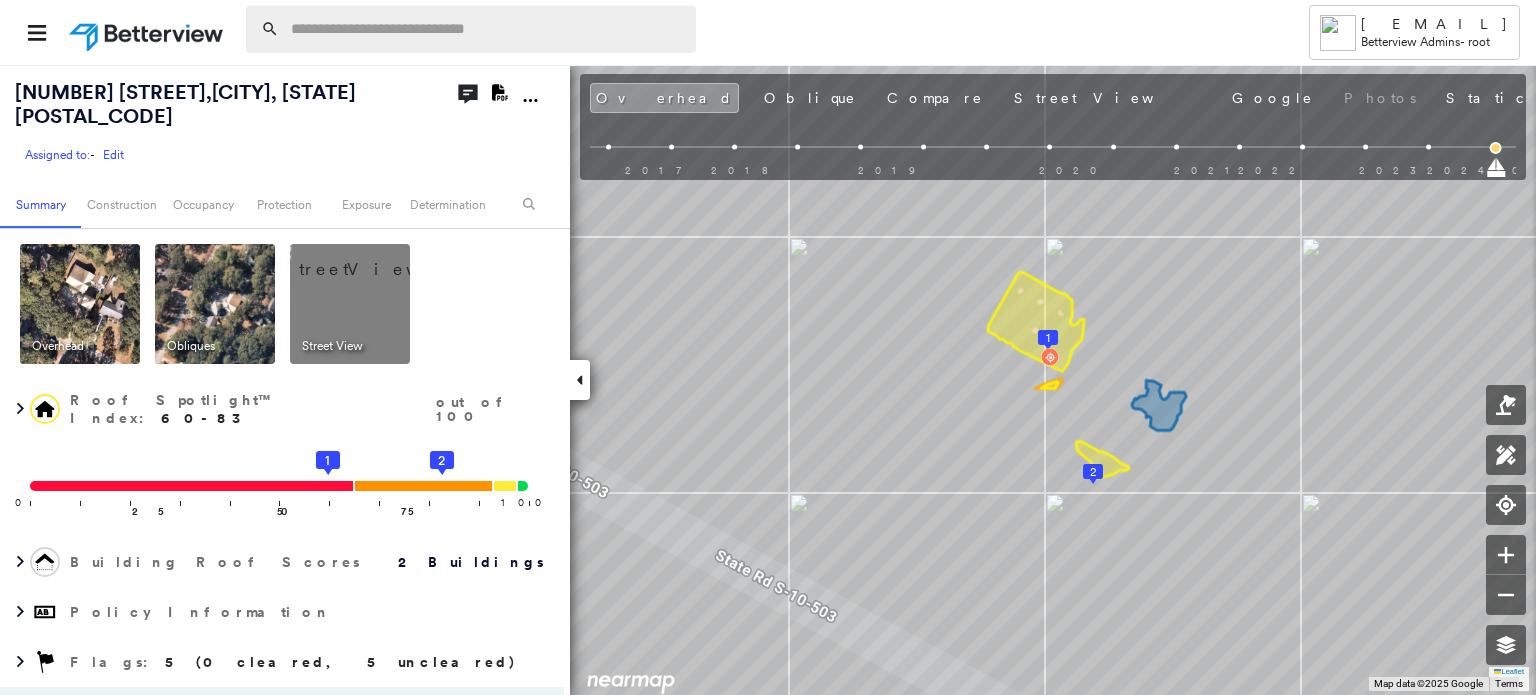 click at bounding box center [487, 29] 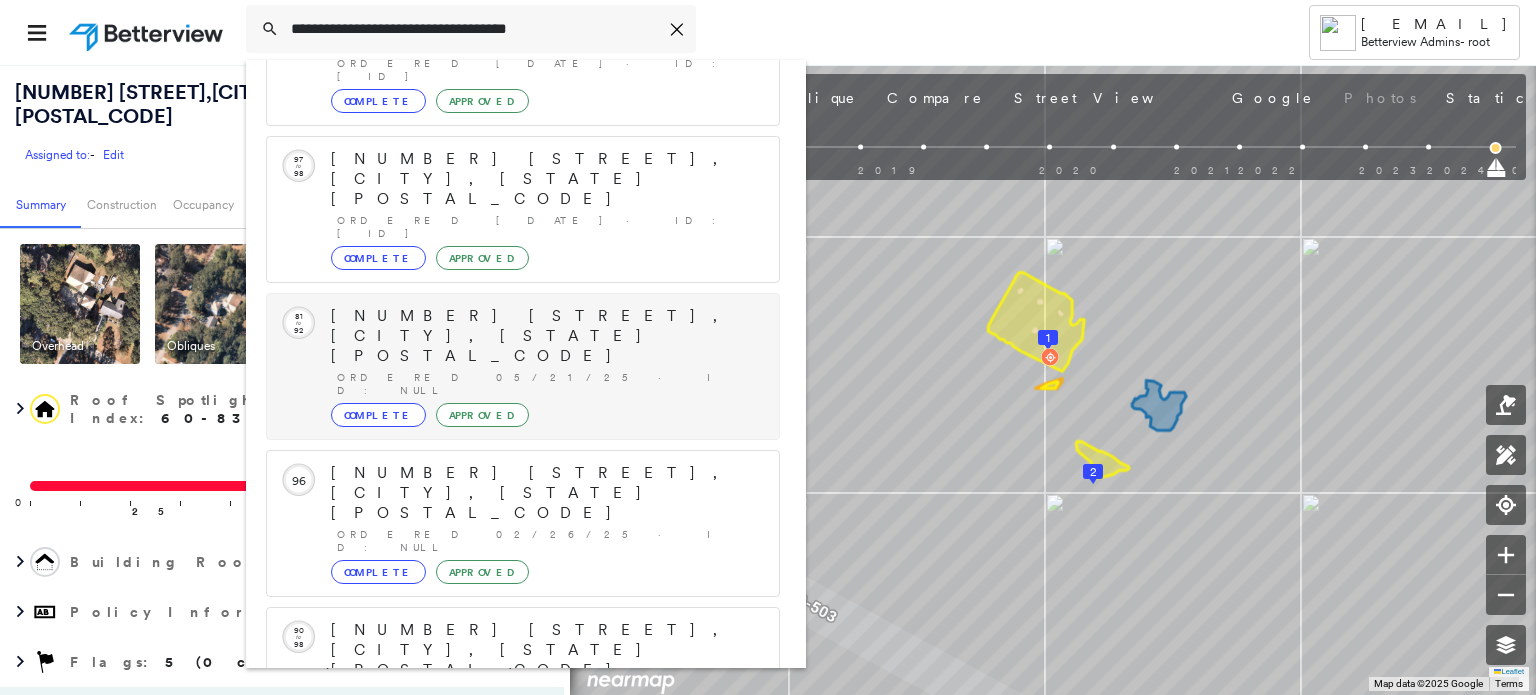 scroll, scrollTop: 200, scrollLeft: 0, axis: vertical 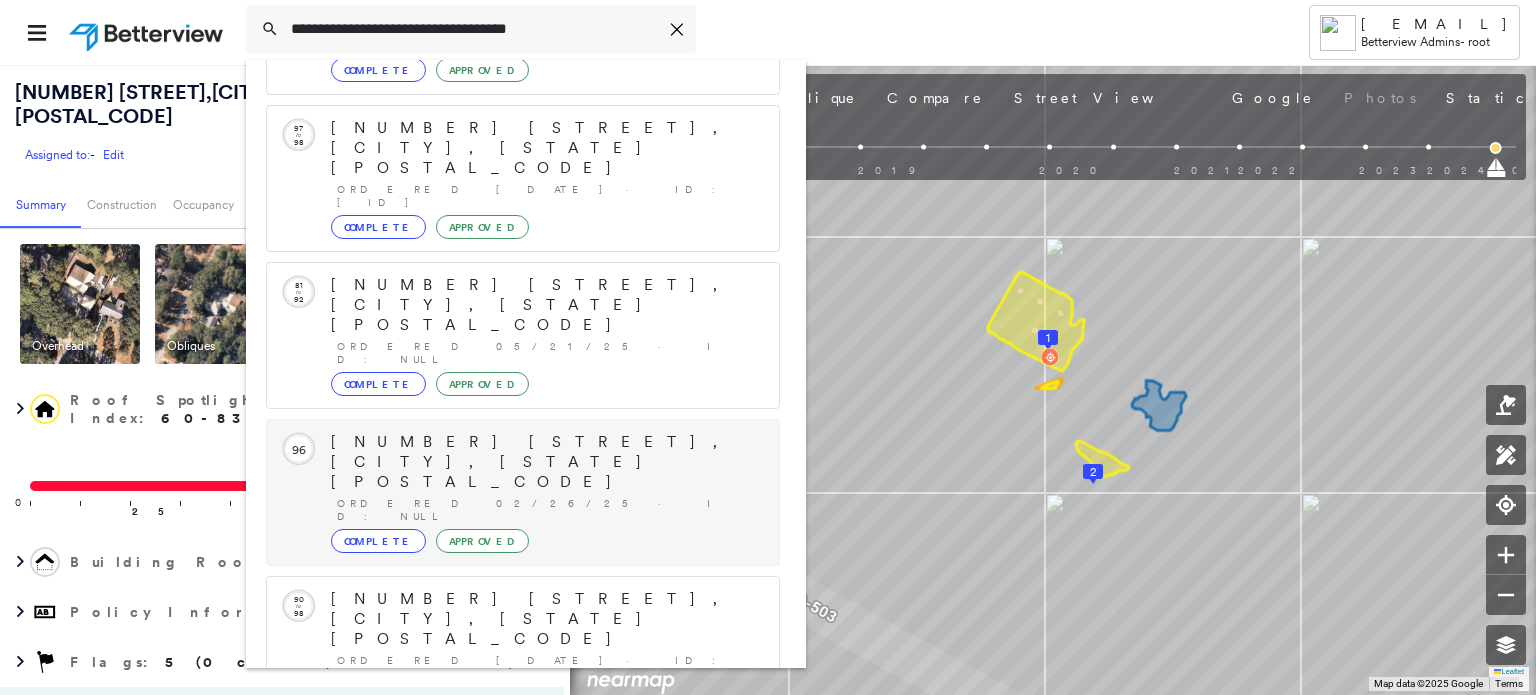 type on "**********" 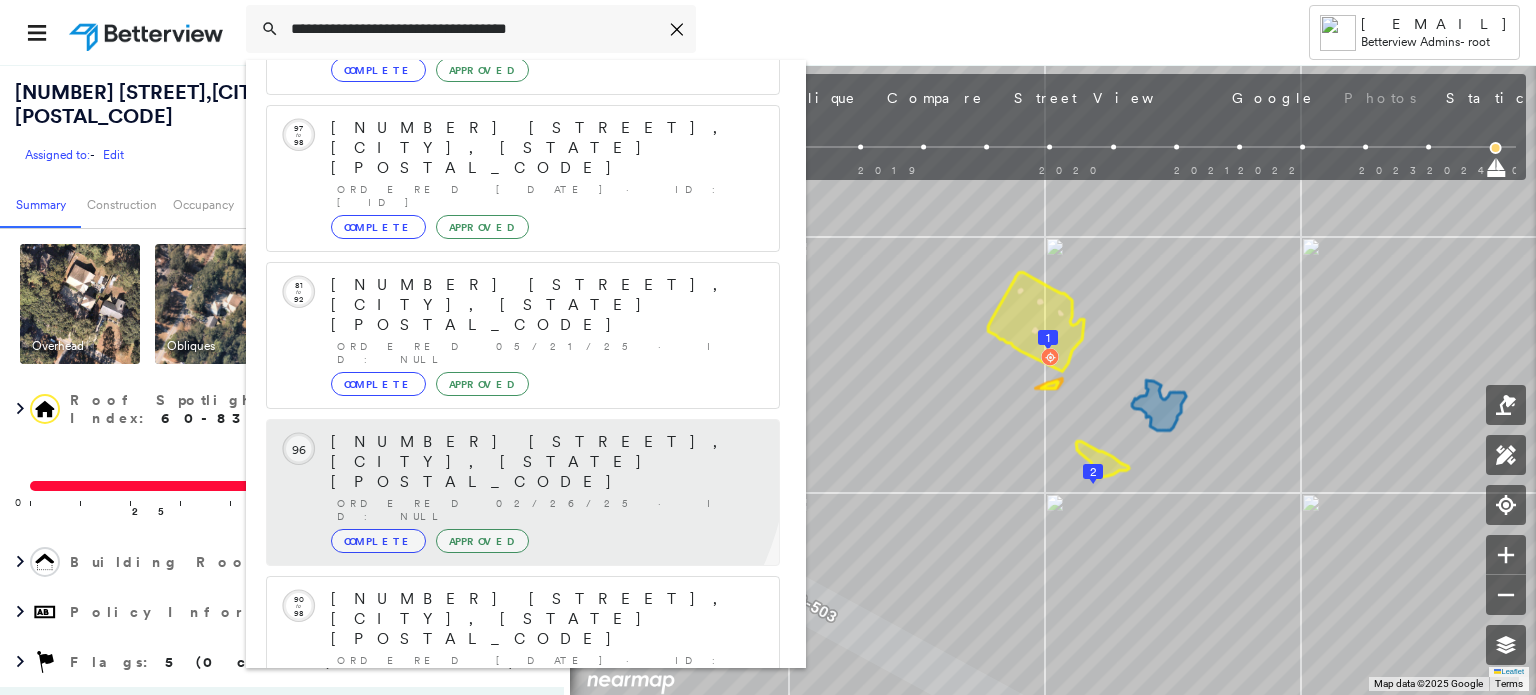 click on "[NUMBER] [STREET], [CITY], [STATE] [POSTAL_CODE]" at bounding box center [545, 462] 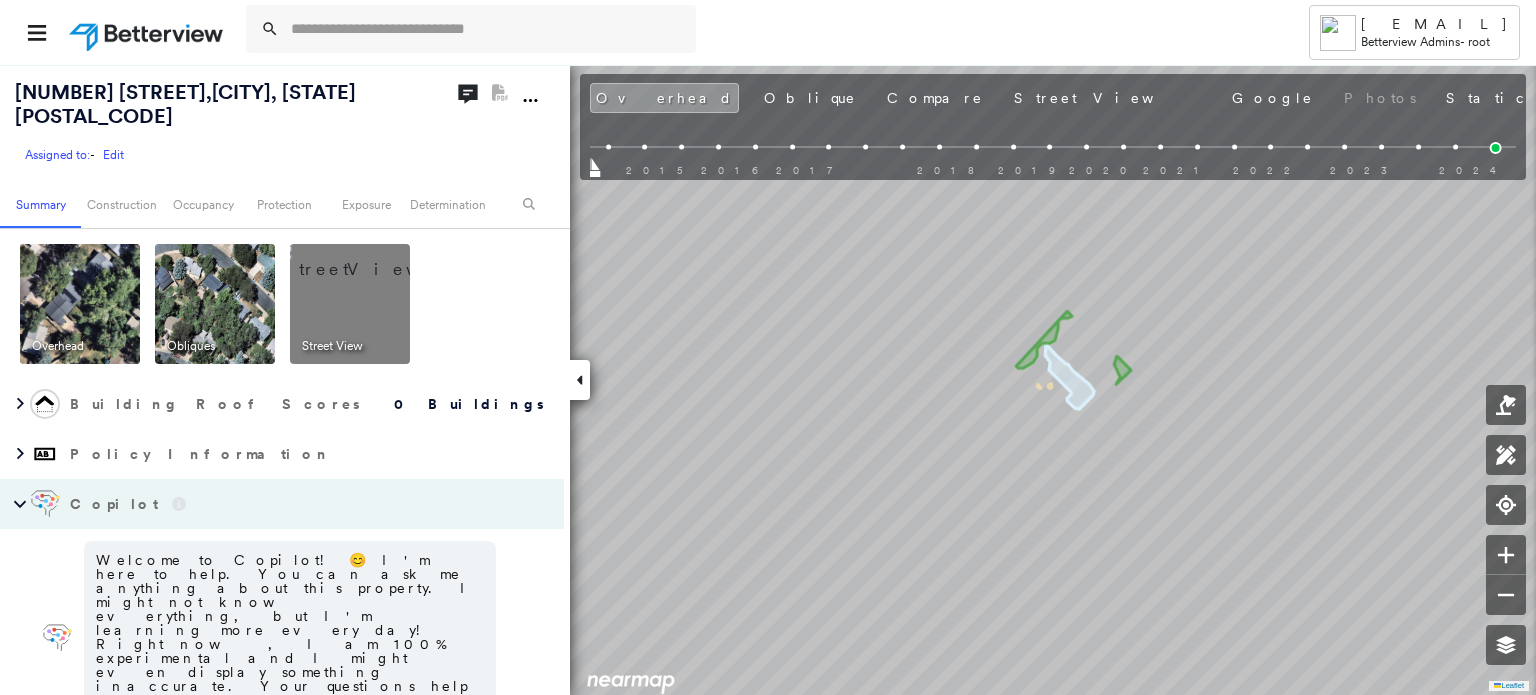 scroll, scrollTop: 12, scrollLeft: 0, axis: vertical 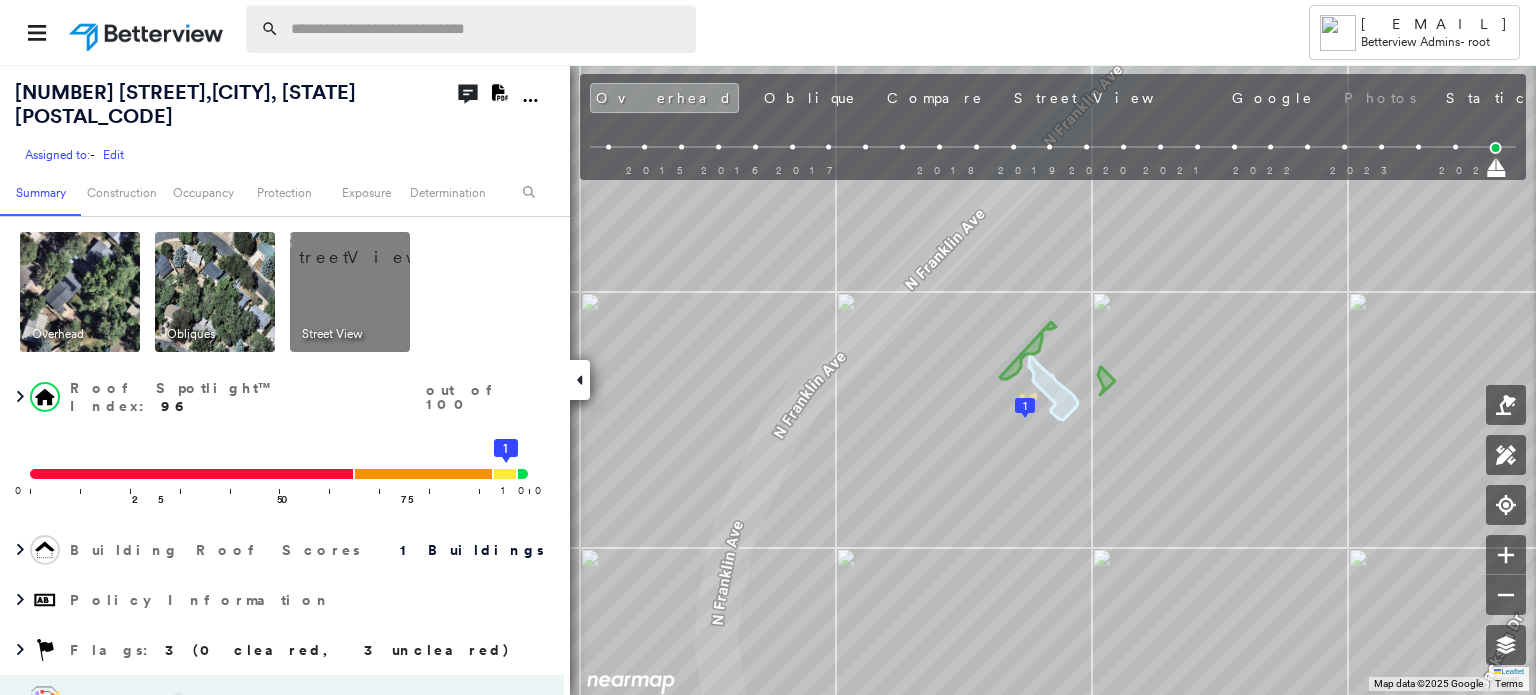click at bounding box center (487, 29) 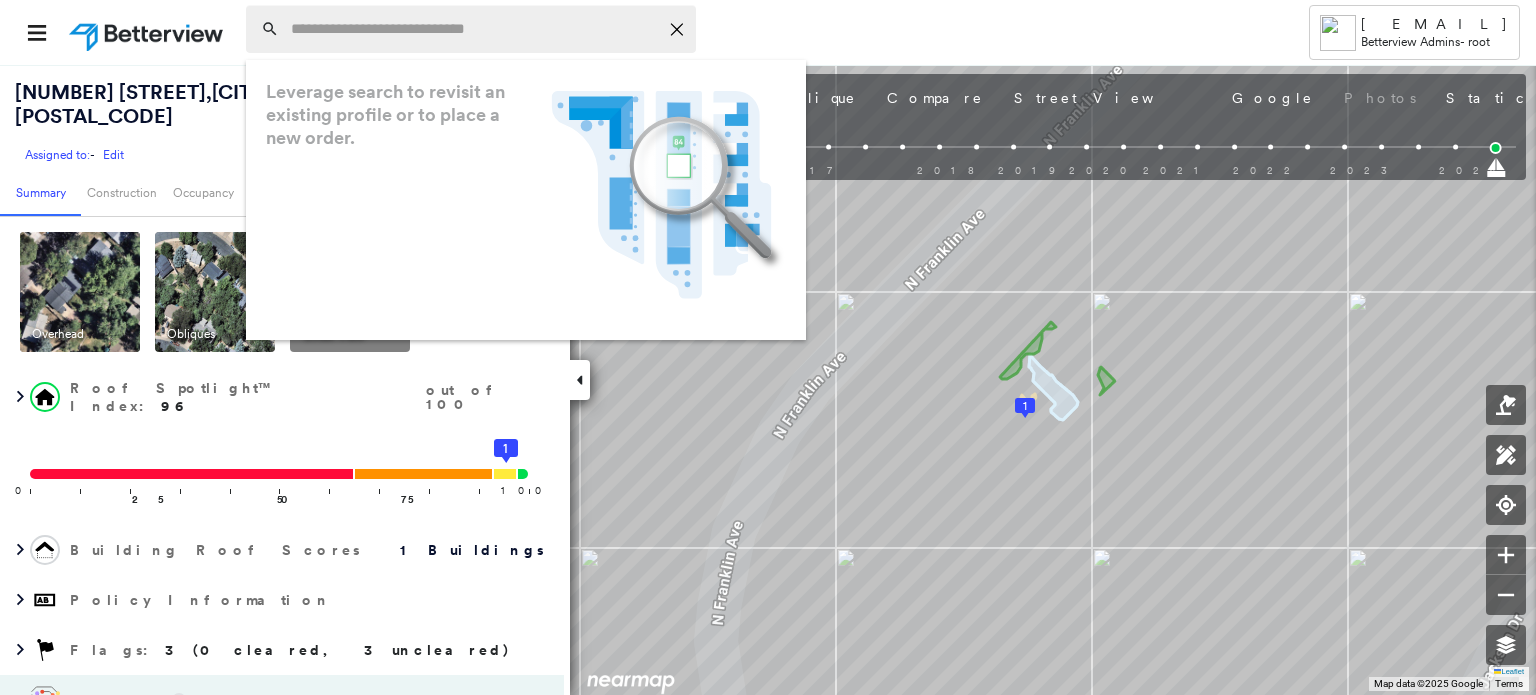 click at bounding box center (474, 29) 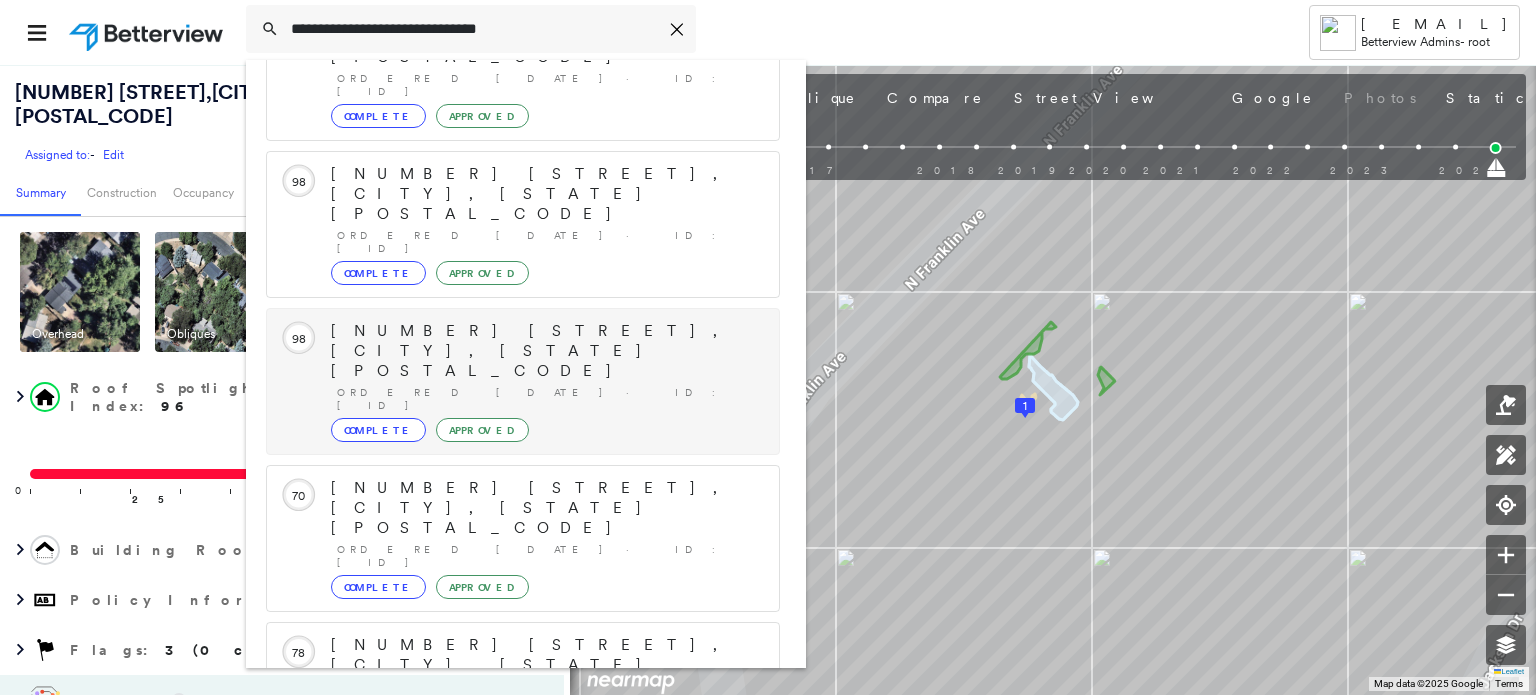 scroll, scrollTop: 208, scrollLeft: 0, axis: vertical 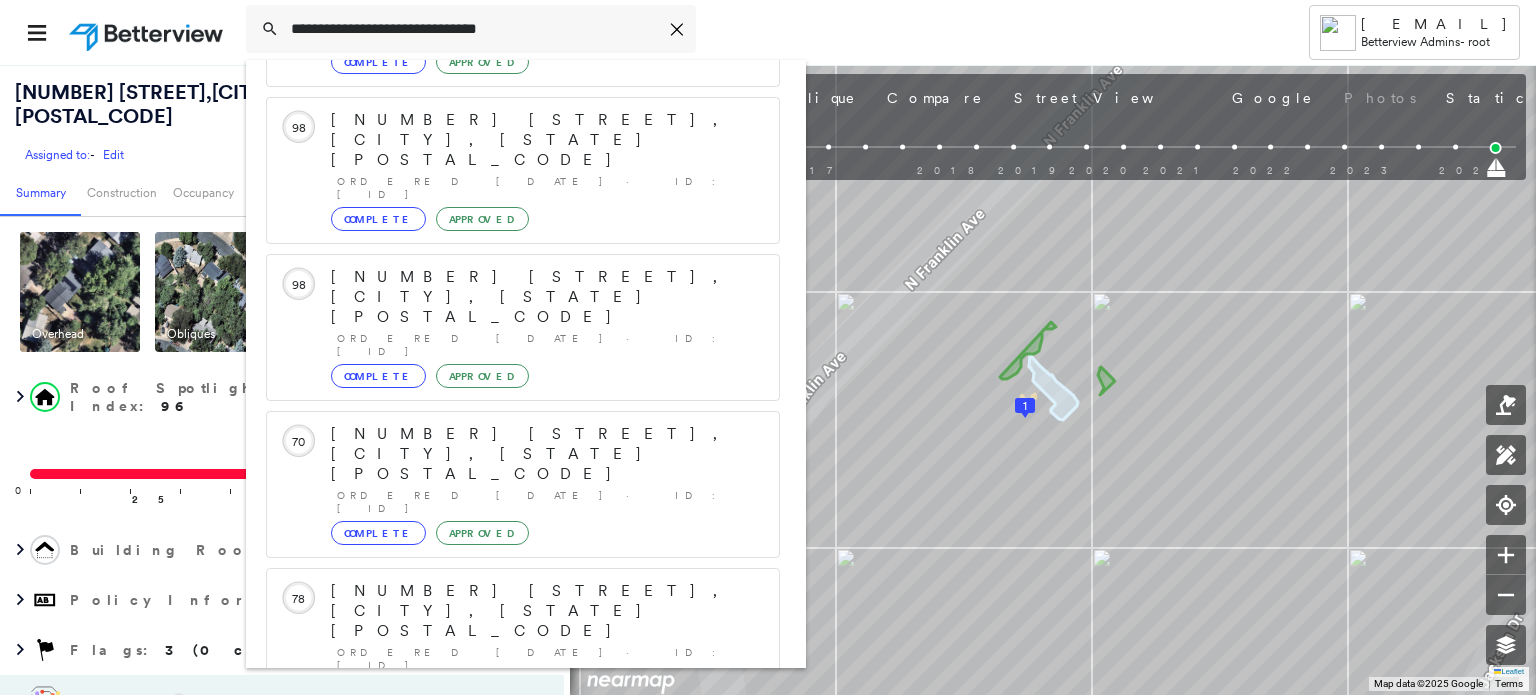 click on "Show  5  more existing properties" at bounding box center [524, 758] 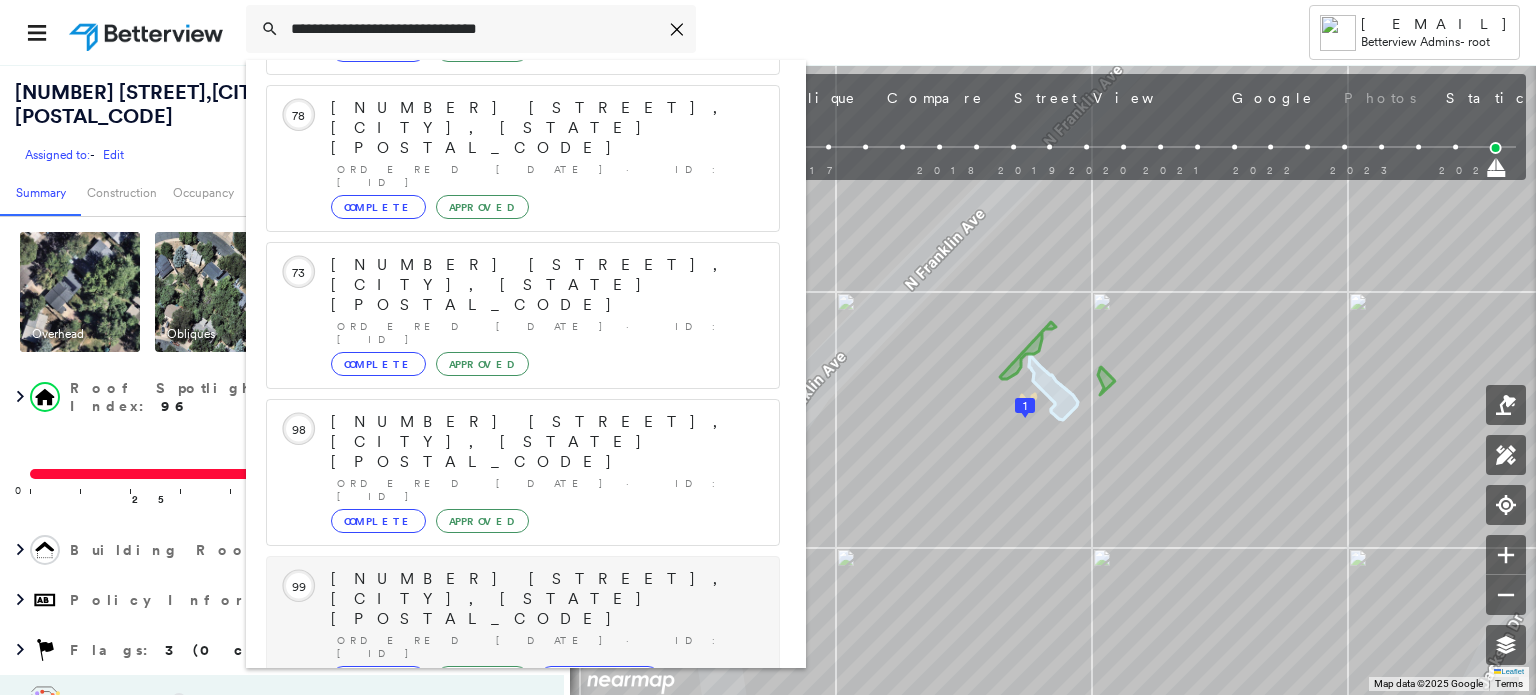 scroll, scrollTop: 724, scrollLeft: 0, axis: vertical 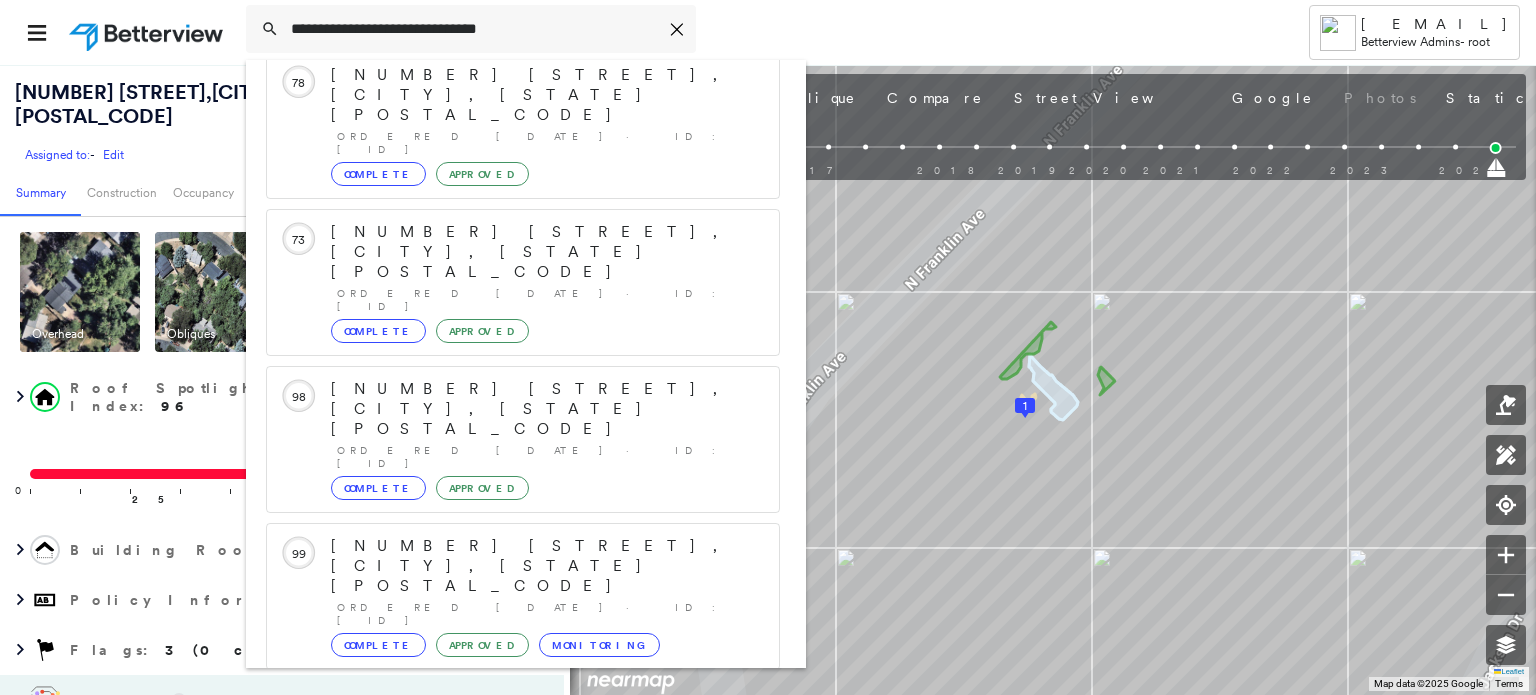 click on "Show  5  more existing properties" at bounding box center [524, 1027] 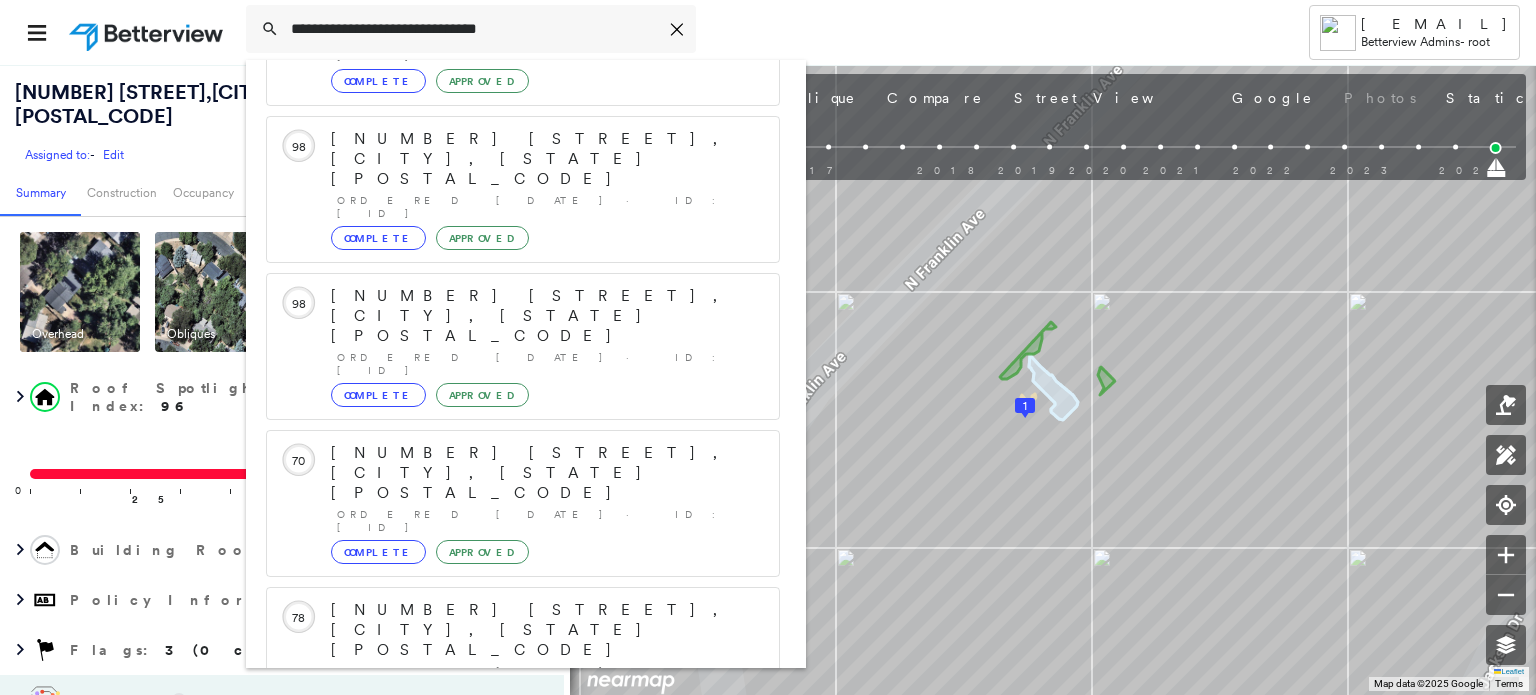 scroll, scrollTop: 0, scrollLeft: 0, axis: both 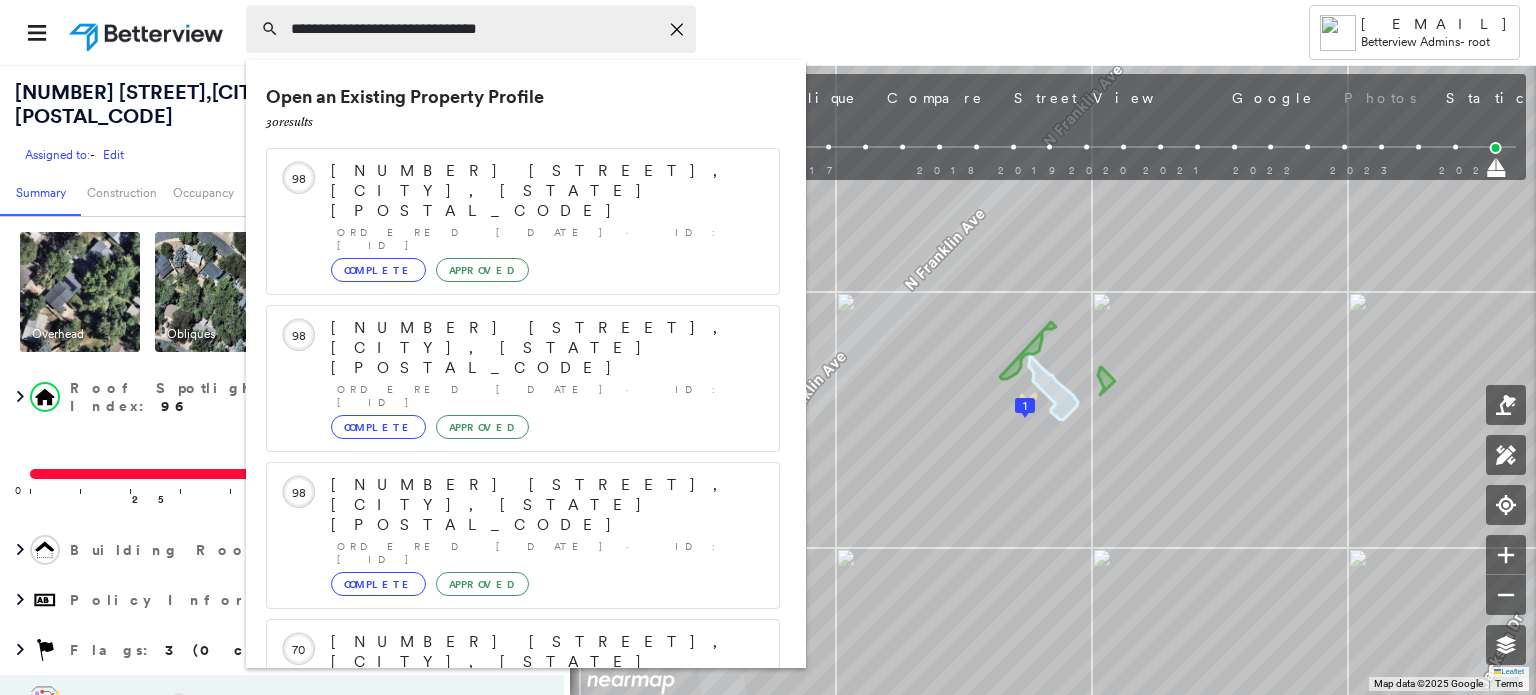 click on "**********" at bounding box center [474, 29] 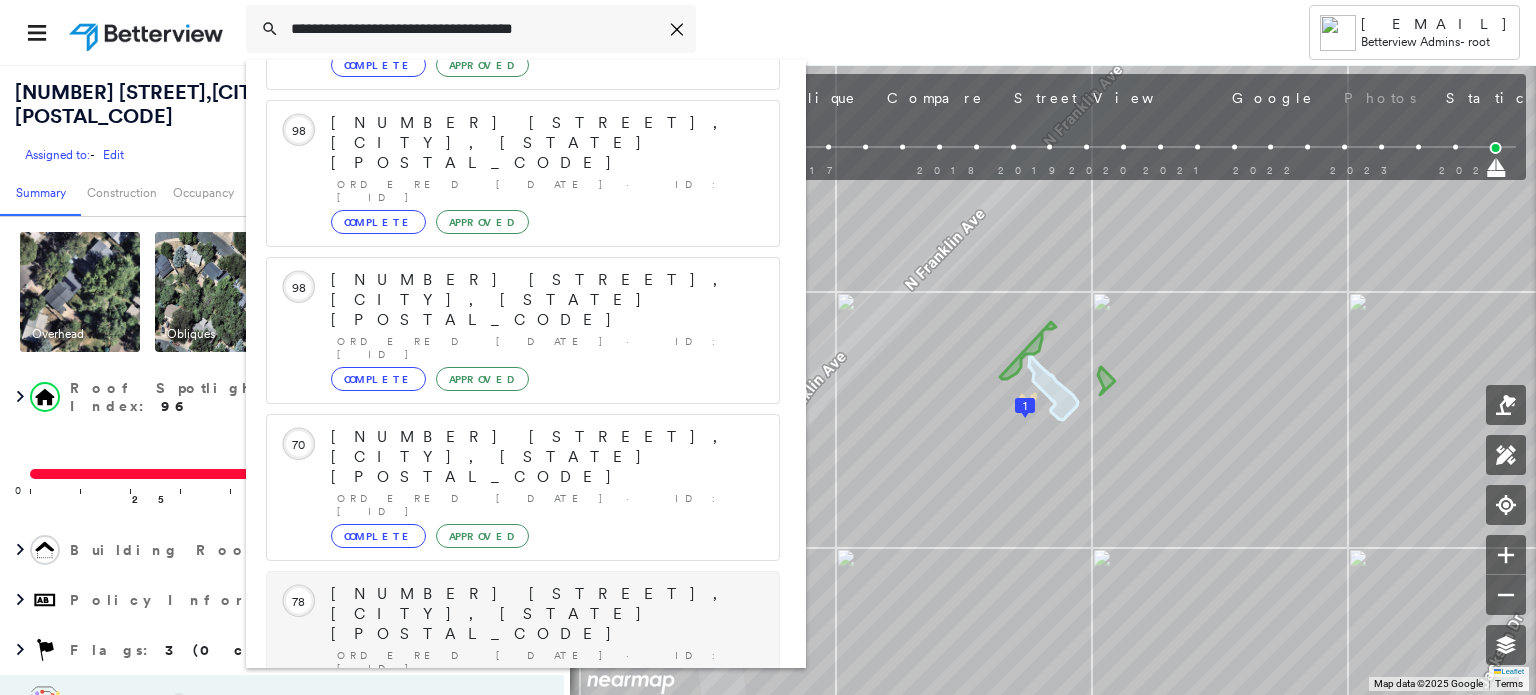 scroll, scrollTop: 208, scrollLeft: 0, axis: vertical 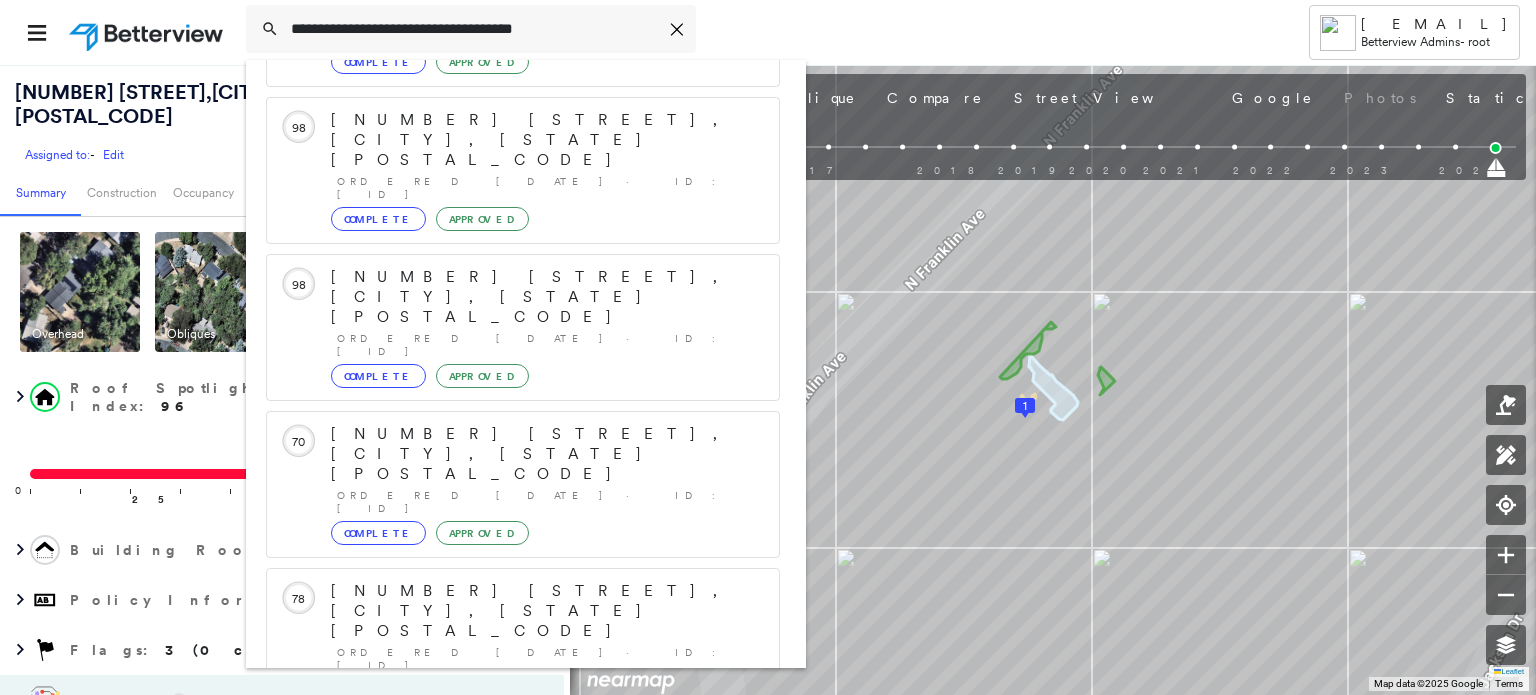 type on "**********" 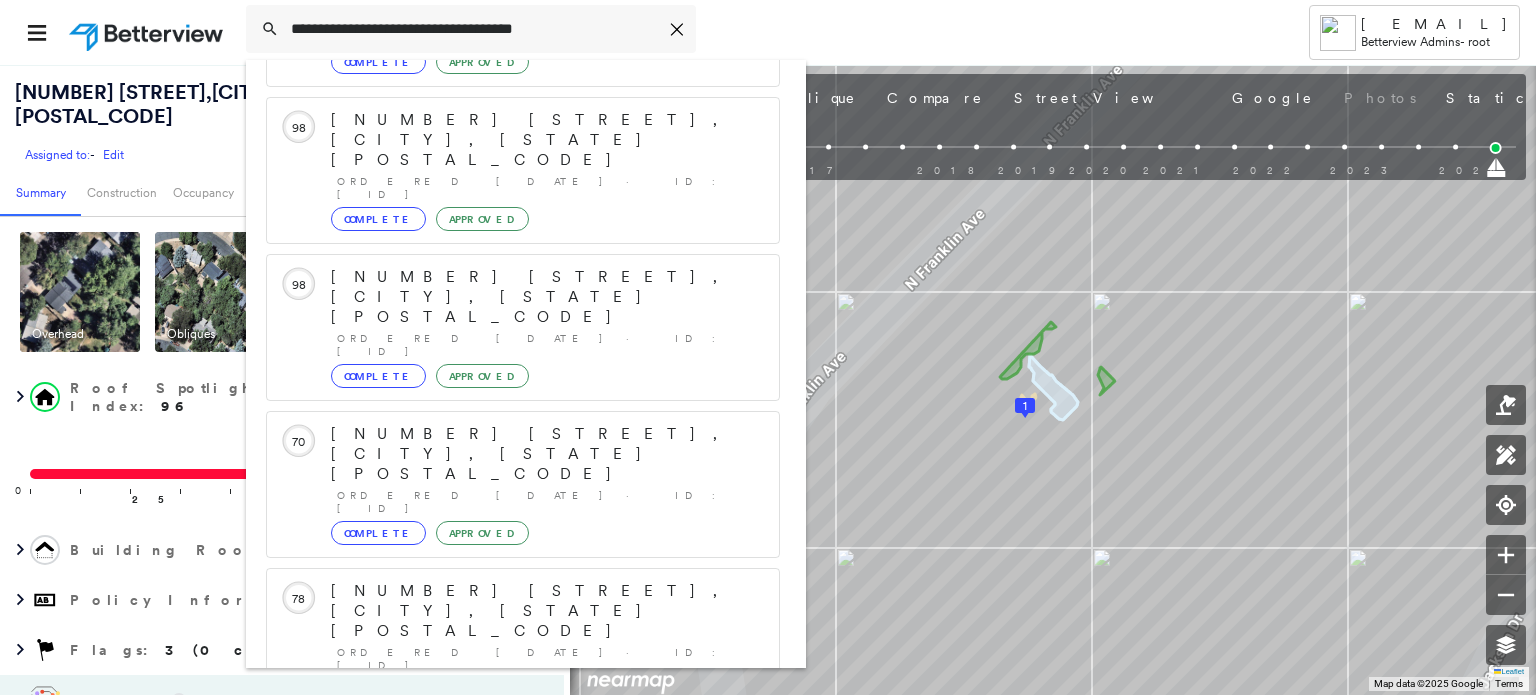 click on "Show  5  more existing properties" at bounding box center [524, 758] 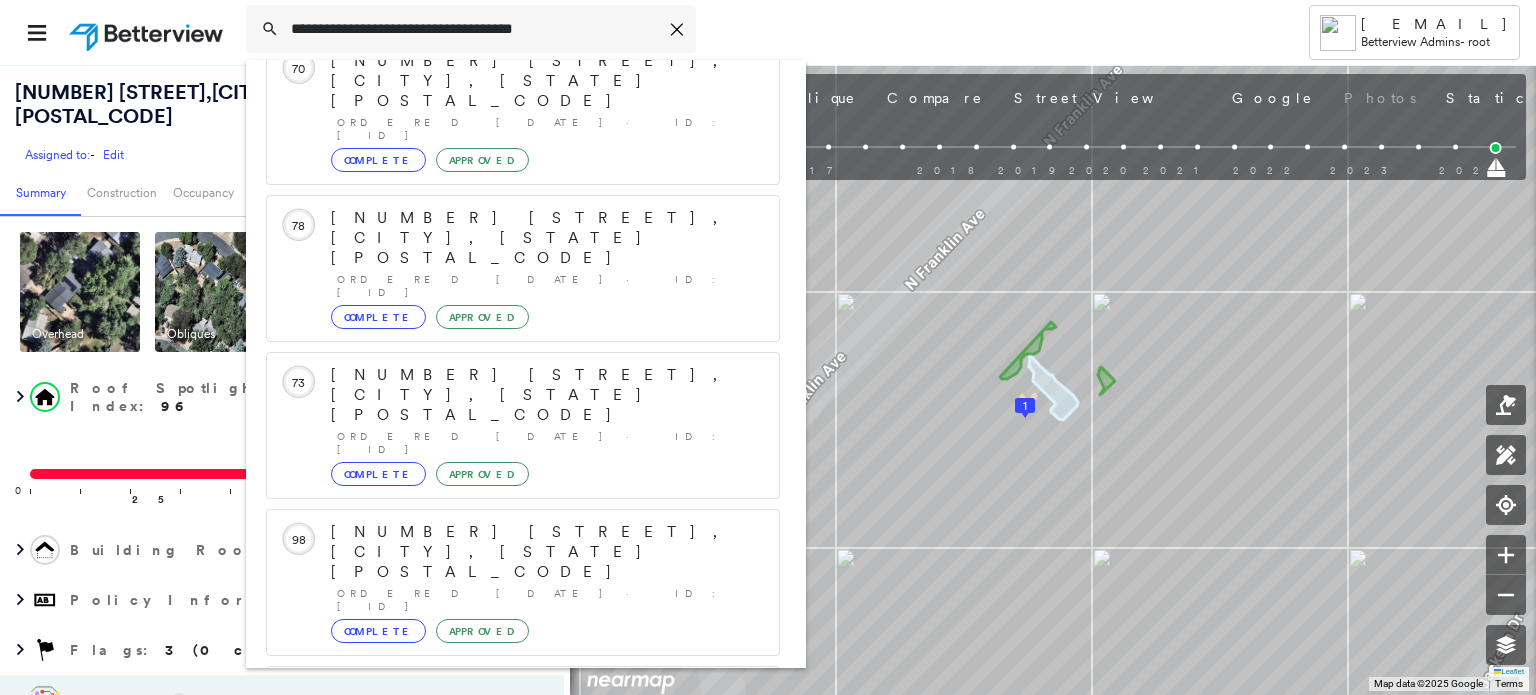 scroll, scrollTop: 582, scrollLeft: 0, axis: vertical 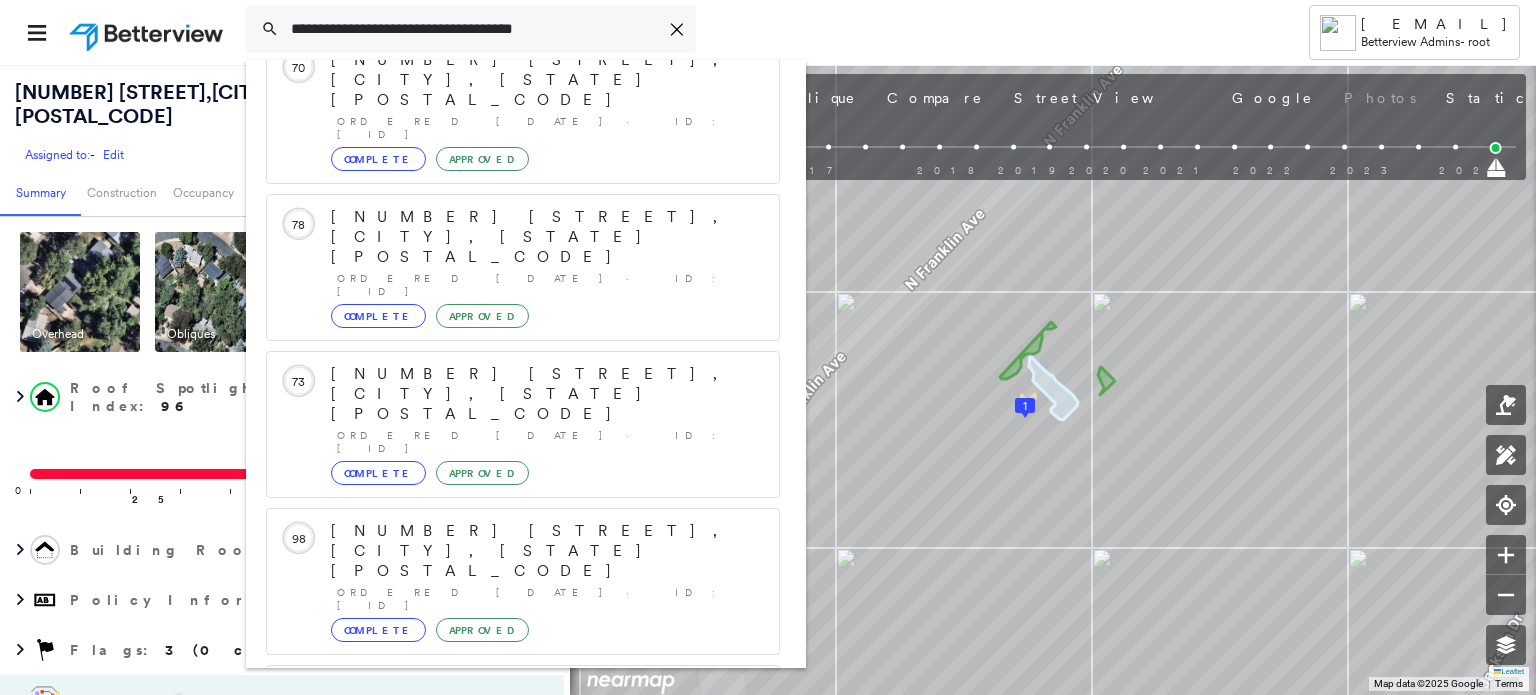 click on "Show  5  more existing properties" at bounding box center [524, 1169] 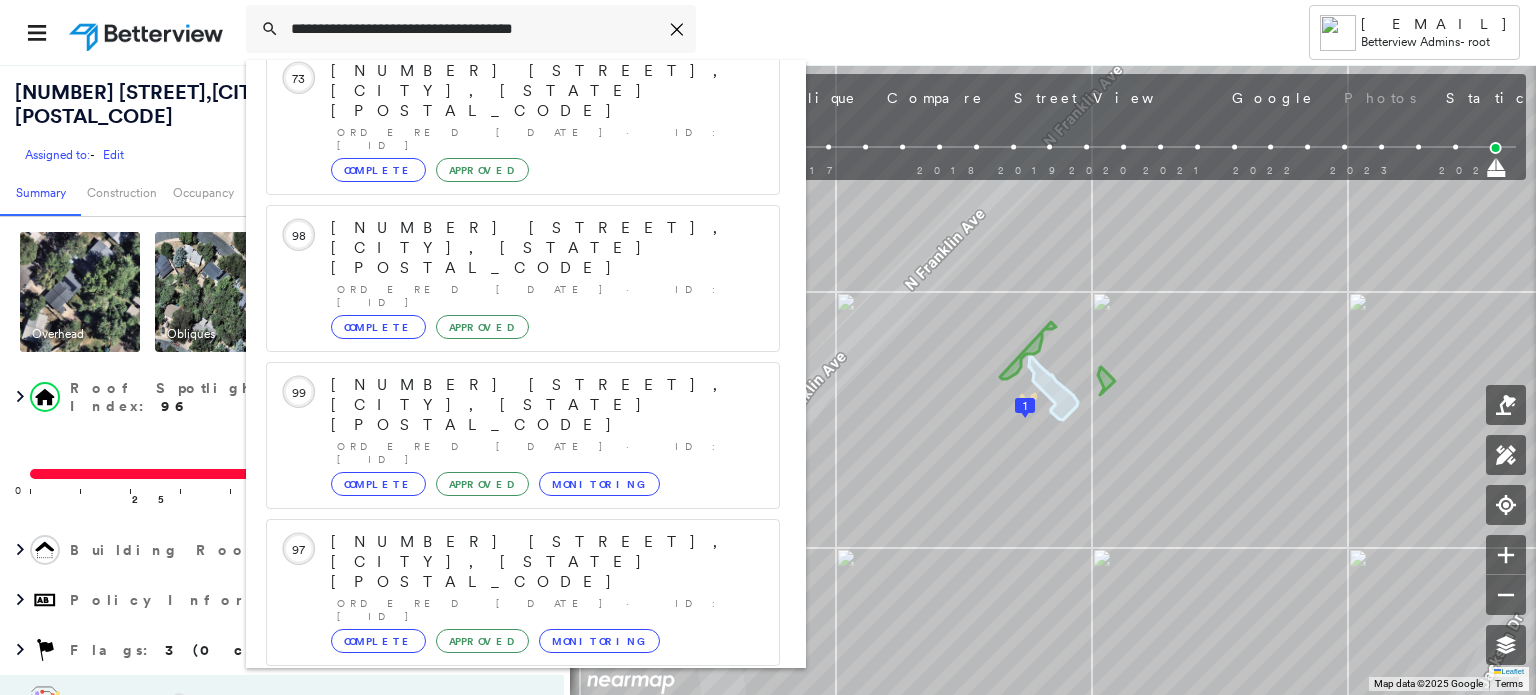 scroll, scrollTop: 1098, scrollLeft: 0, axis: vertical 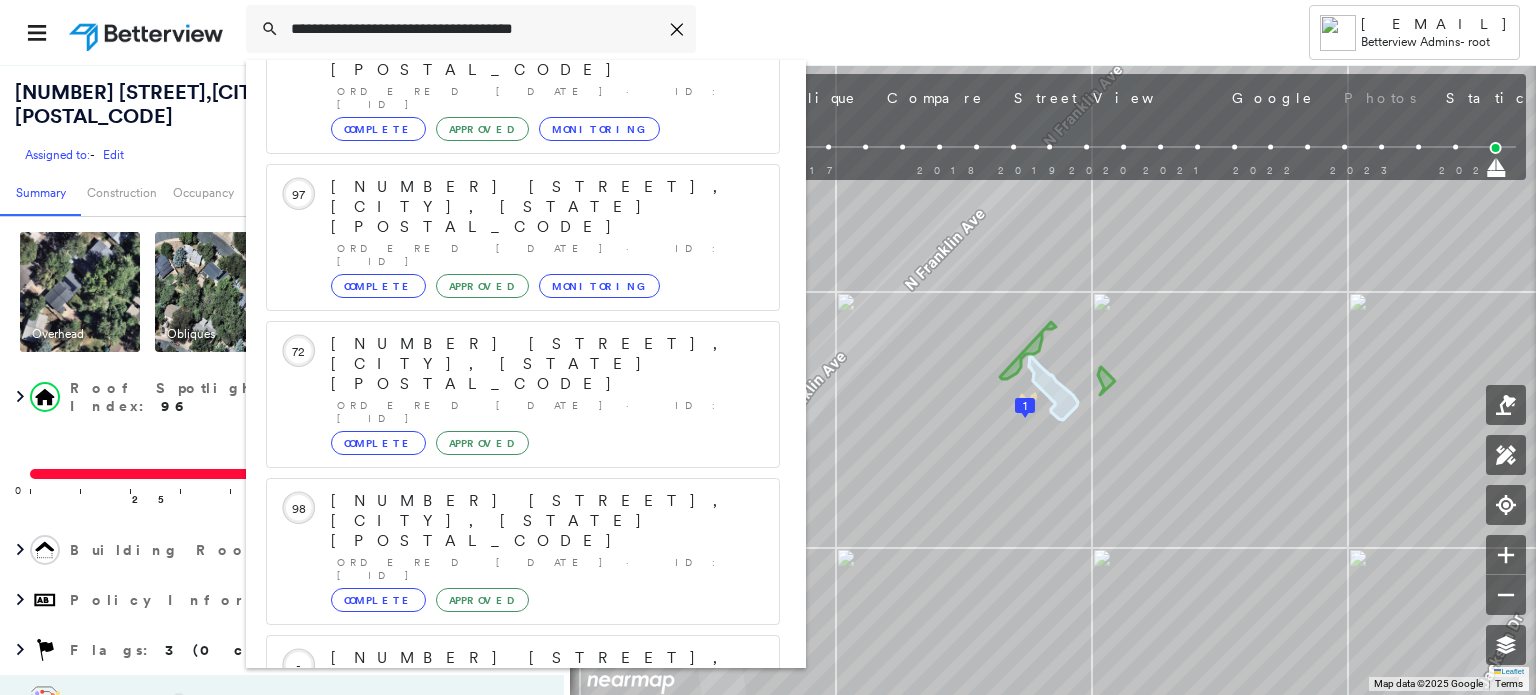 click on "Show  5  more existing properties" at bounding box center (524, 1296) 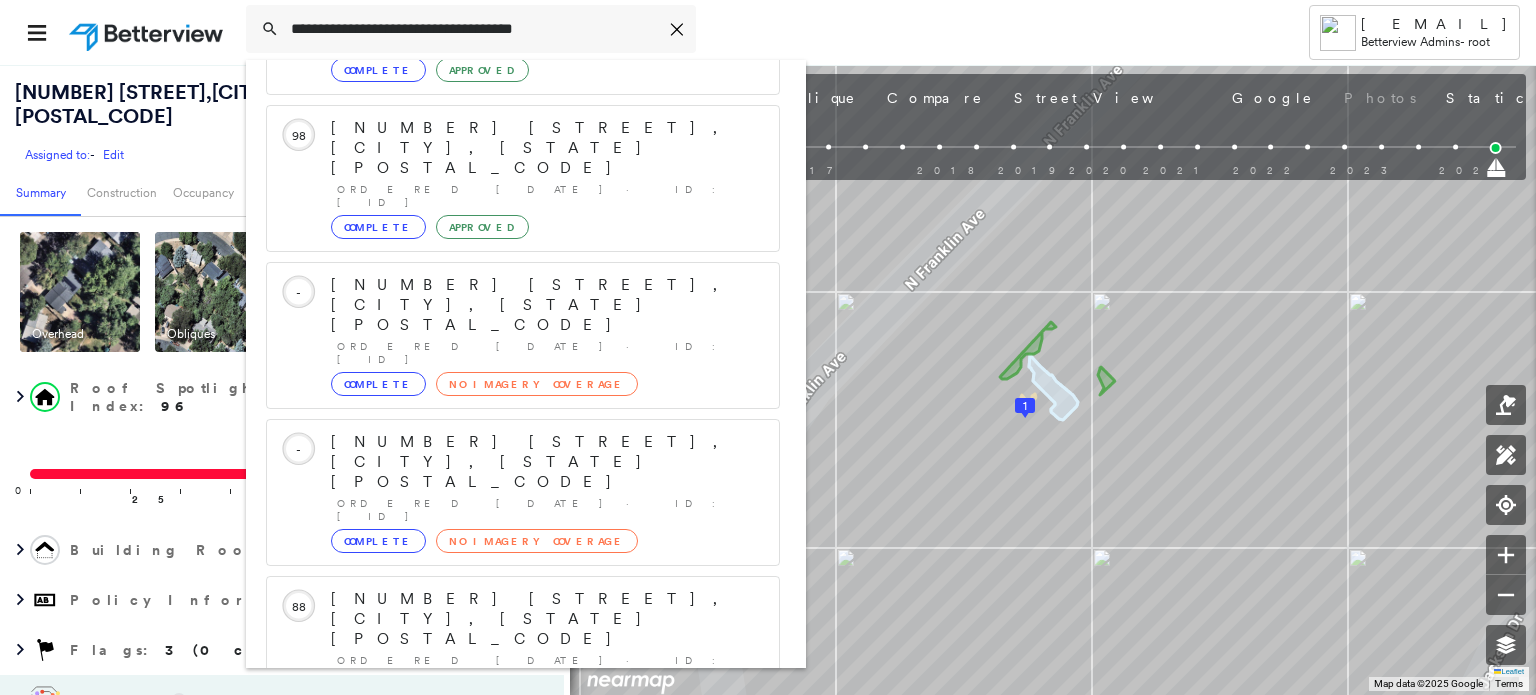 scroll, scrollTop: 1614, scrollLeft: 0, axis: vertical 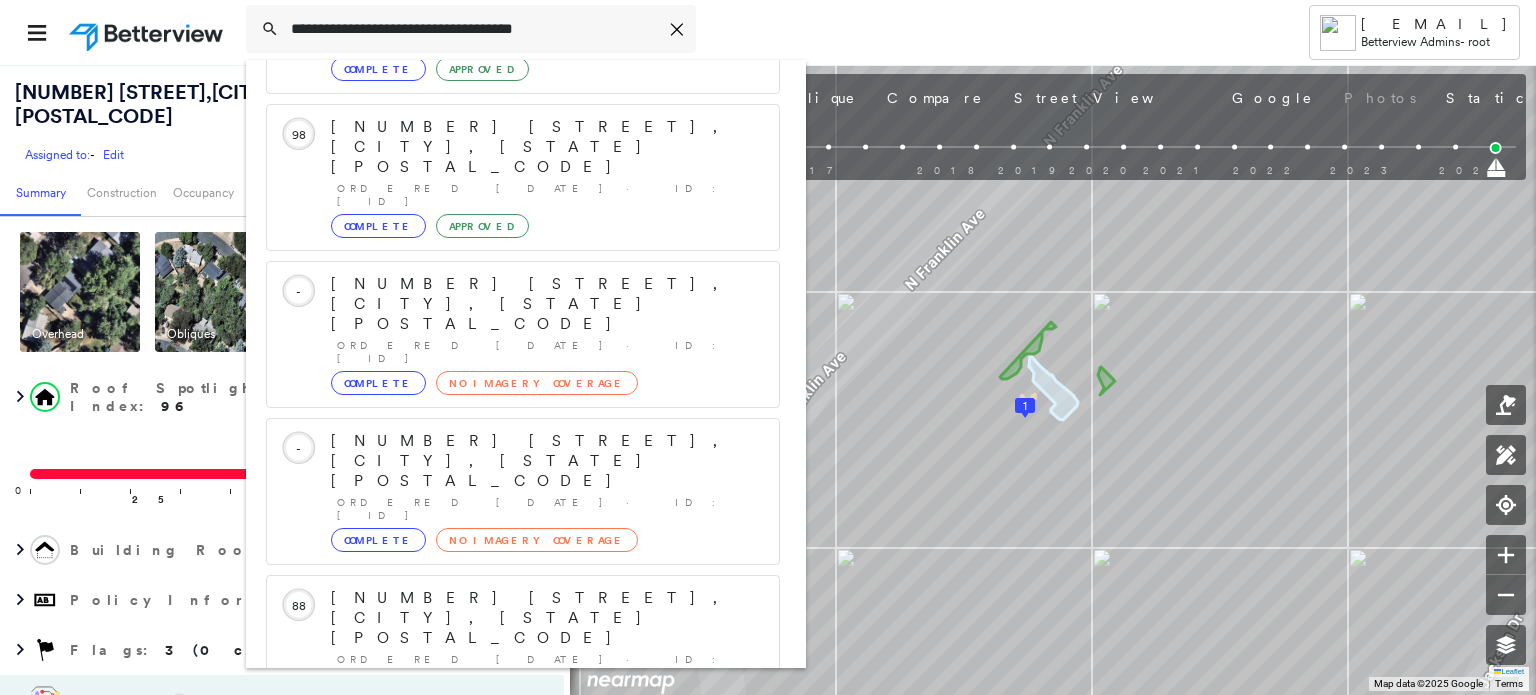 click on "Show  5  more existing properties" at bounding box center (524, 1727) 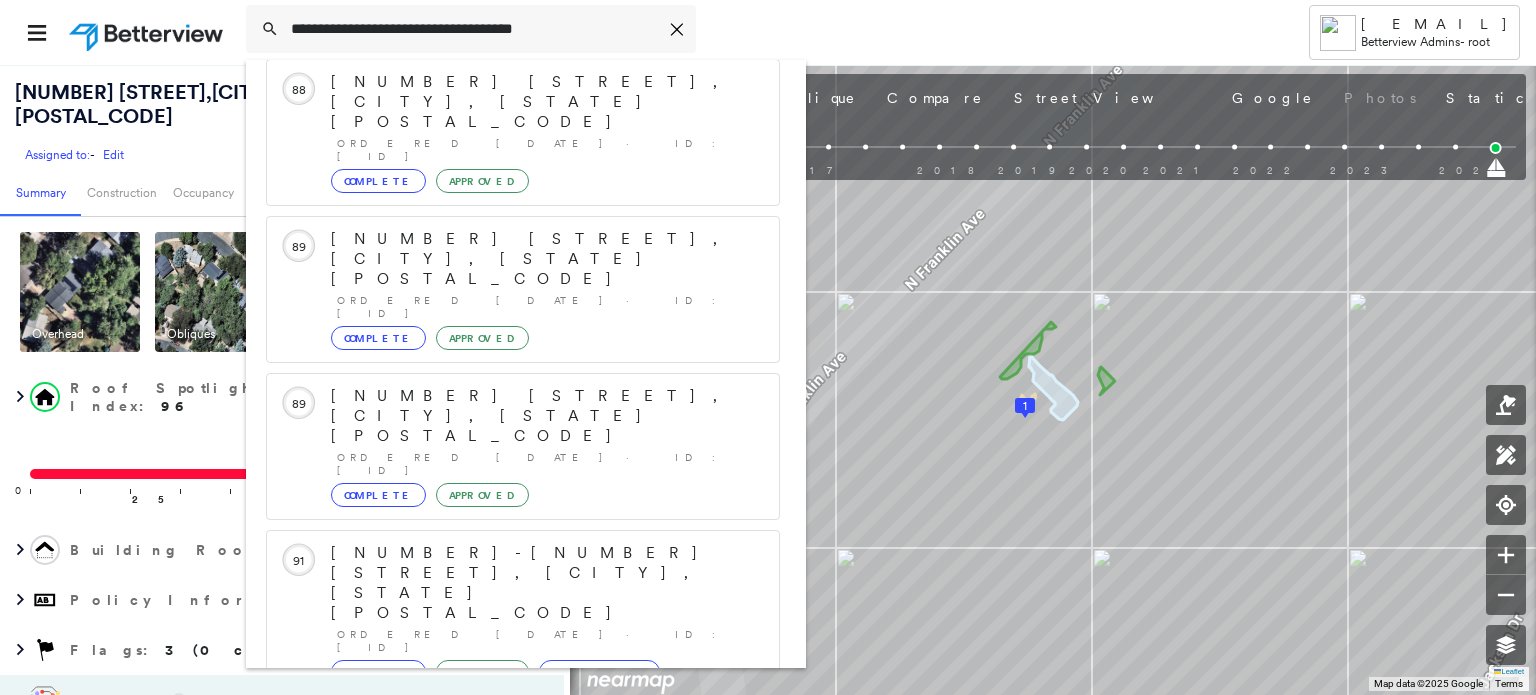 scroll, scrollTop: 2272, scrollLeft: 0, axis: vertical 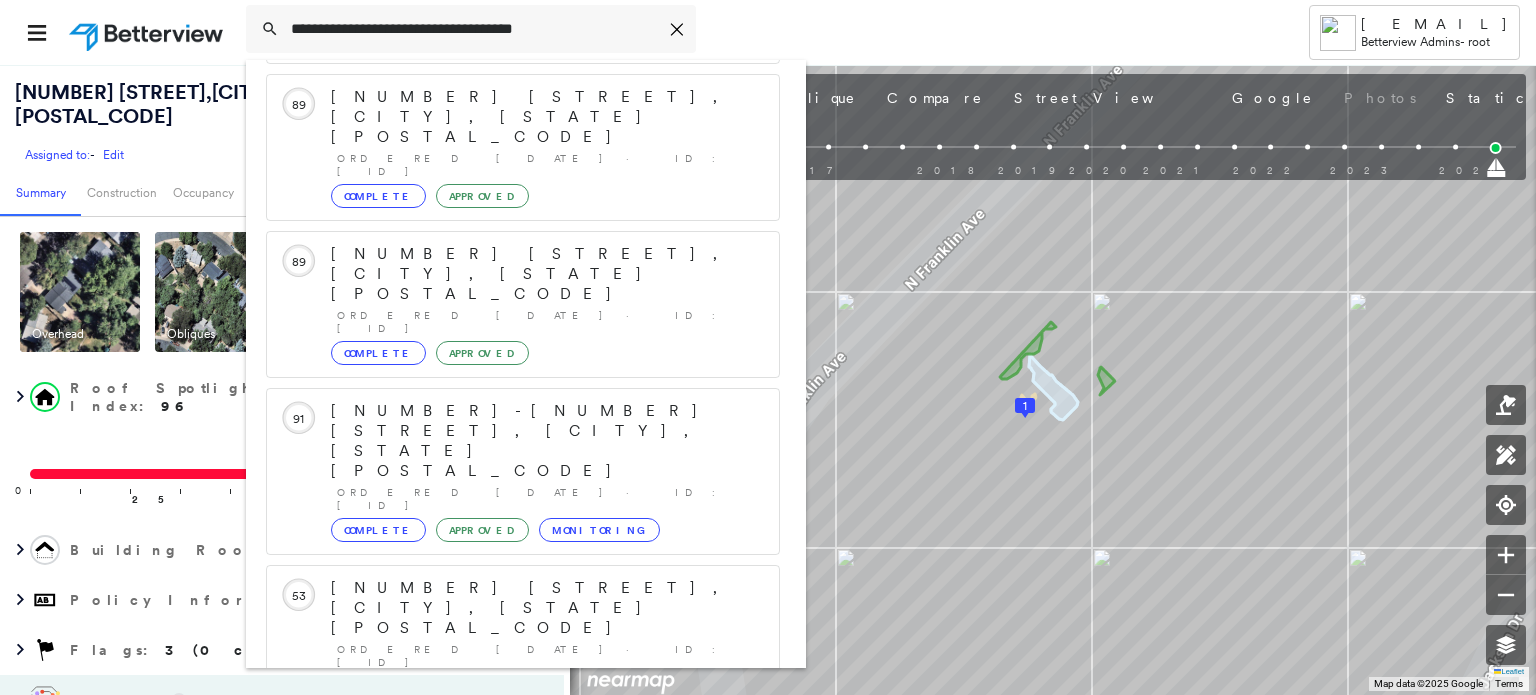 click on "Show  5  more existing properties" at bounding box center (524, 1854) 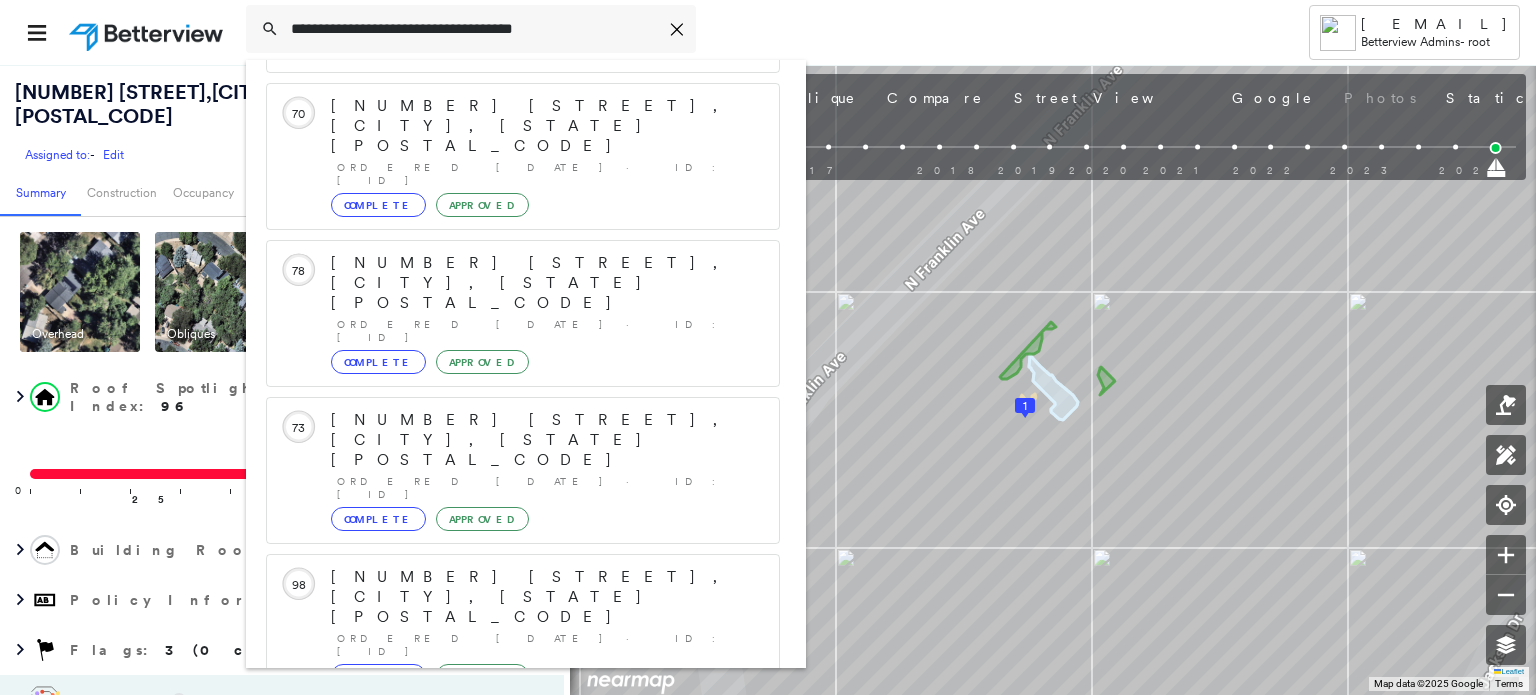 scroll, scrollTop: 0, scrollLeft: 0, axis: both 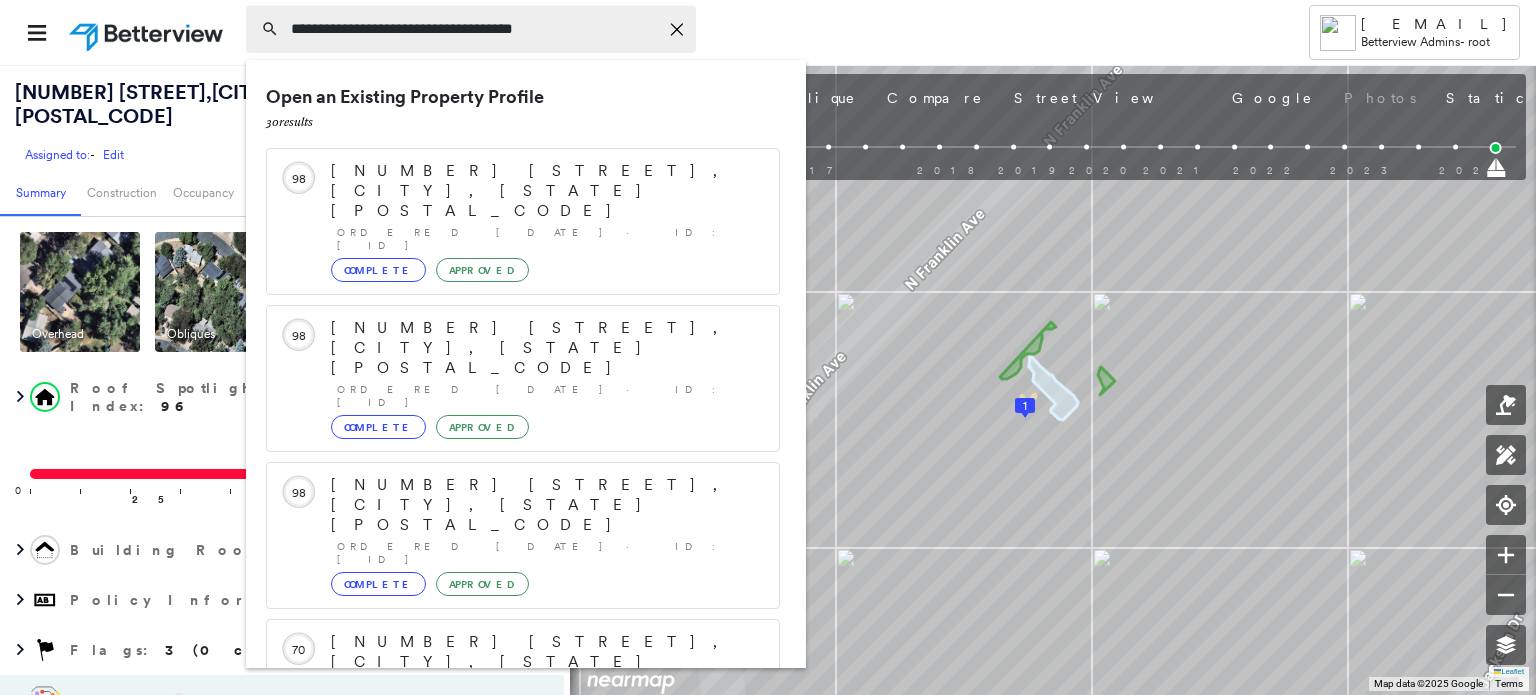 drag, startPoint x: 558, startPoint y: 32, endPoint x: 271, endPoint y: 28, distance: 287.02786 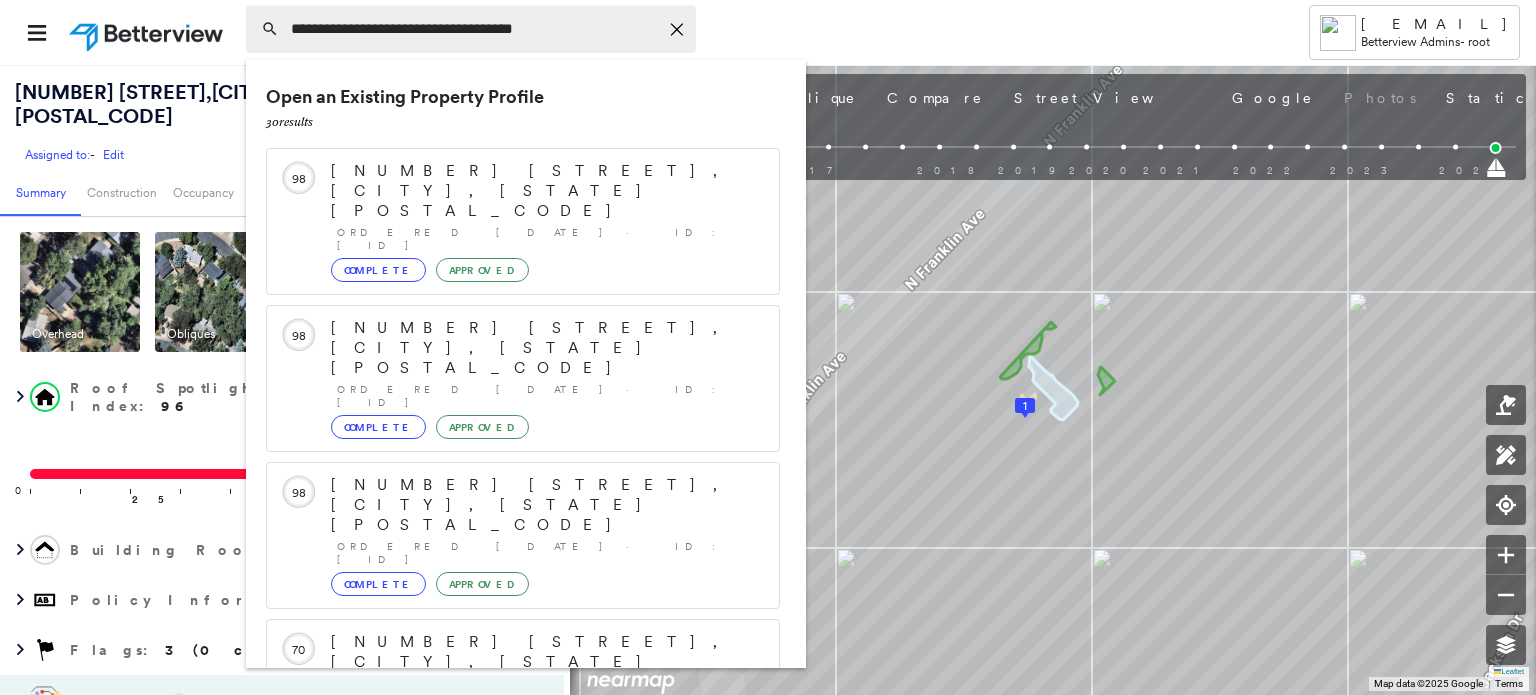 click 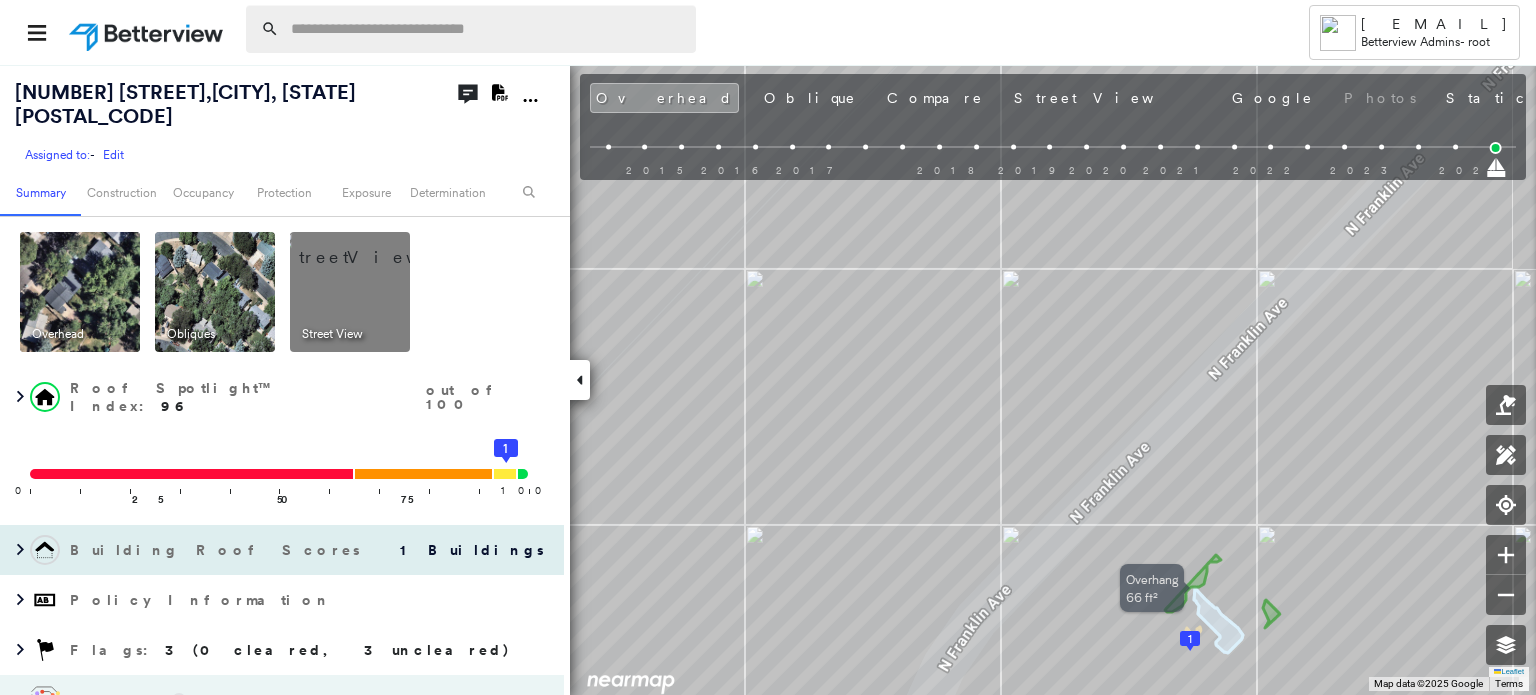 click on "[NUMBER] [STREET], [CITY], [STATE] [POSTAL_CODE] Assigned to: - Edit Assigned to: - Edit Assigned to: - Edit Open Comments Download PDF Report Summary Construction Occupancy Protection Exposure Determination Overhead Obliques Street View Roof Spotlight™ Index : 96 out of 100 0 100 25 50 75 1 Building Roof Scores 1 Buildings Policy Information Flags : 3 (0 cleared, 3 uncleared) Copilot Welcome to Copilot! 😊
I'm here to help. You can ask me anything about this property. I might not know everything, but I'm learning more every day! Right now, I am 100% experimental and I might even display something inaccurate. Your questions help me to learn and your understanding helps me to grow! * ​ Construction Roof Spotlights : Solar Panels, Overhang, Vent, General Wear Property Features Roof Size & Shape : 1 building - Gable | Asphalt Shingle Assessor and MLS Details Occupancy Ownership Place Detail Protection Protection Exposure Hail Claim Predictor: More Risky 2 out of 5 Wind 3 out of 5 Wildfire 3" at bounding box center (768, 379) 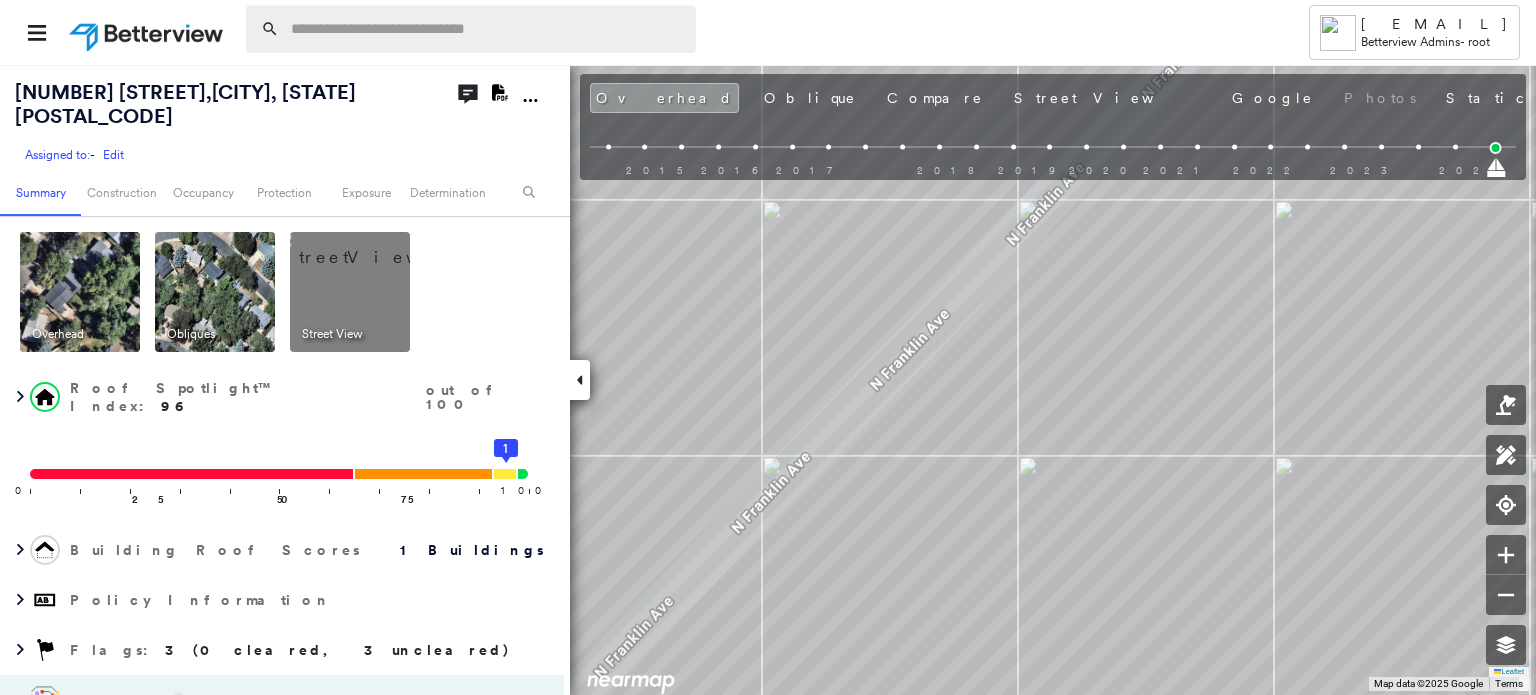 click at bounding box center [487, 29] 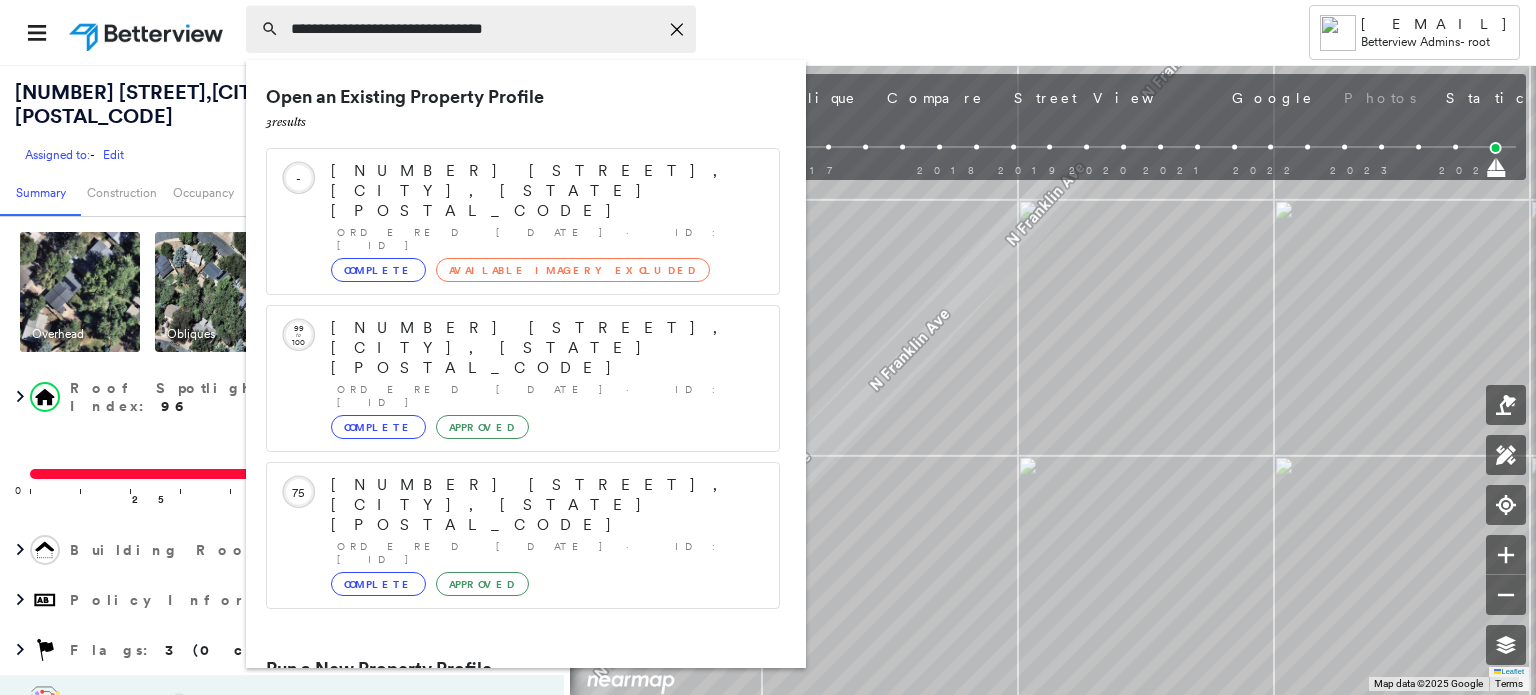 type on "**********" 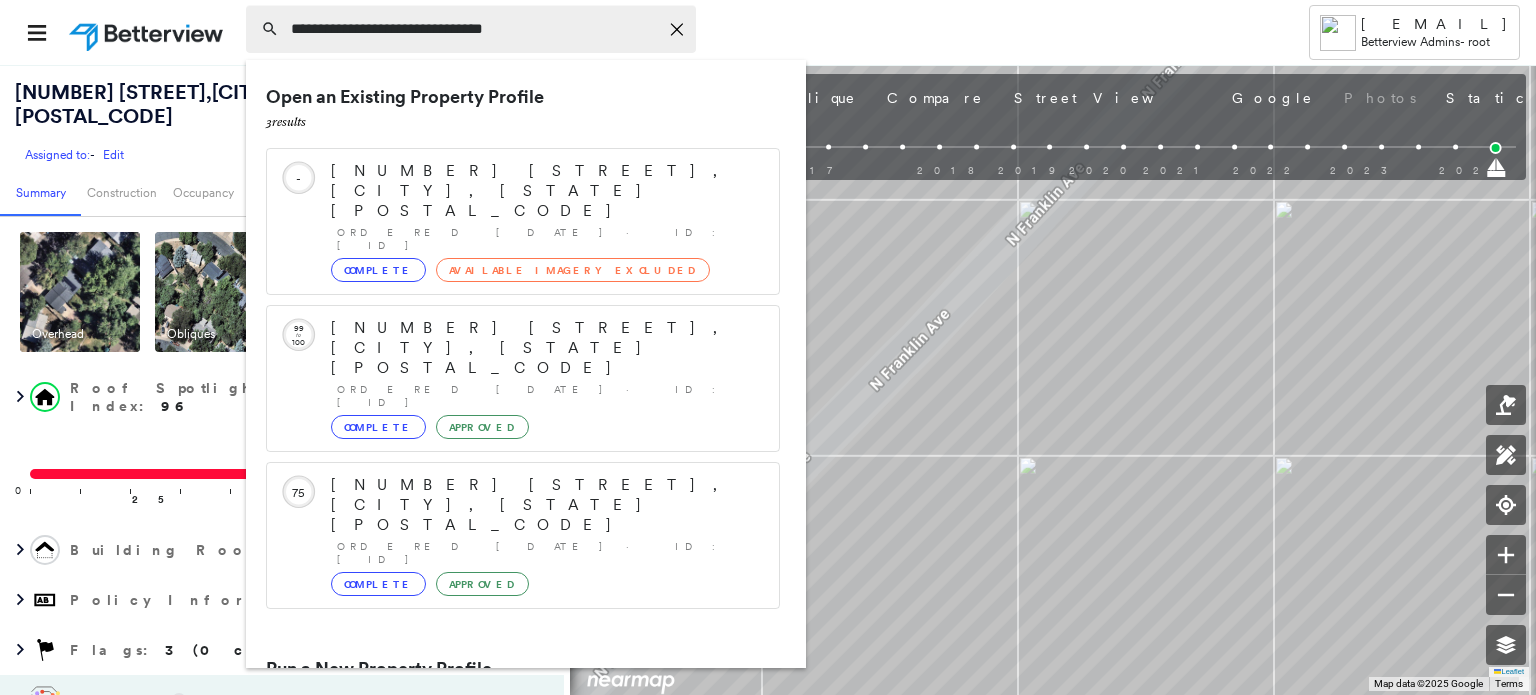 click on "Icon_Closemodal" 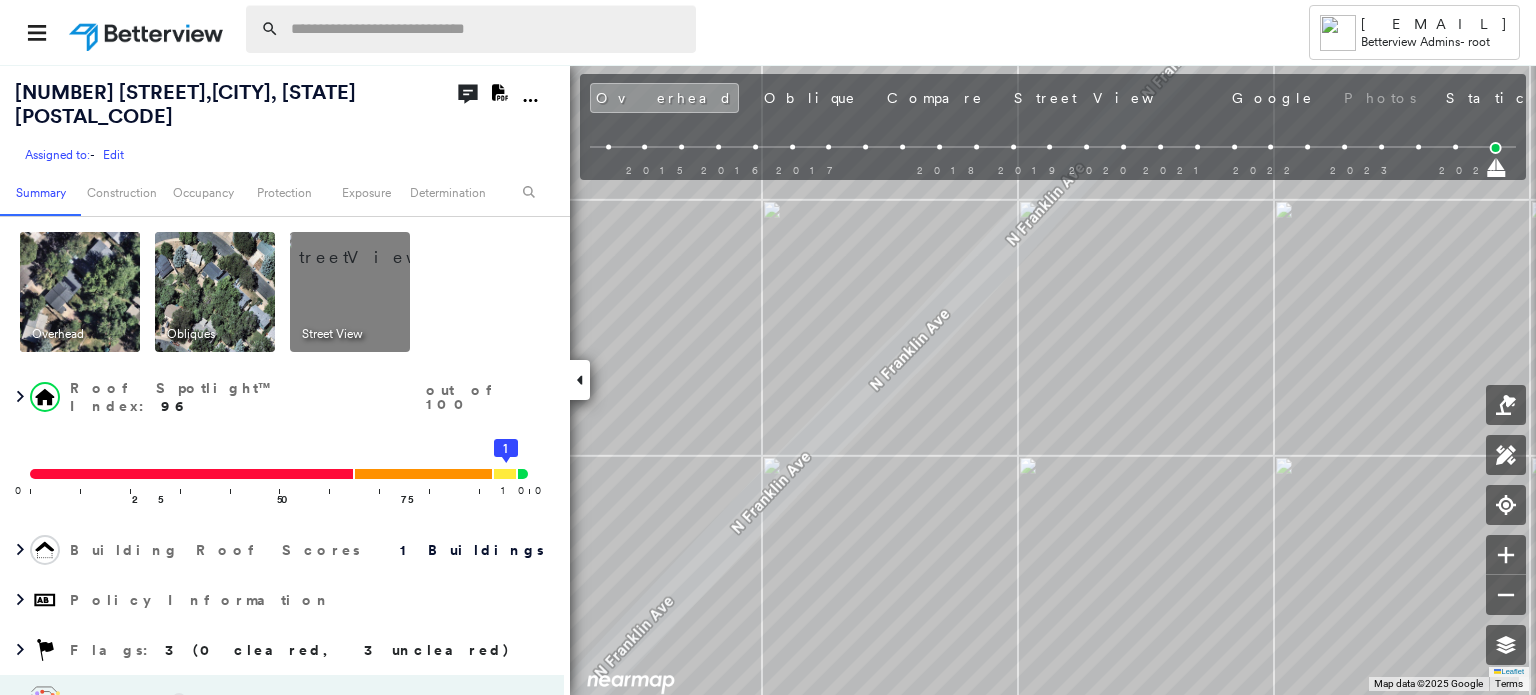 click at bounding box center [487, 29] 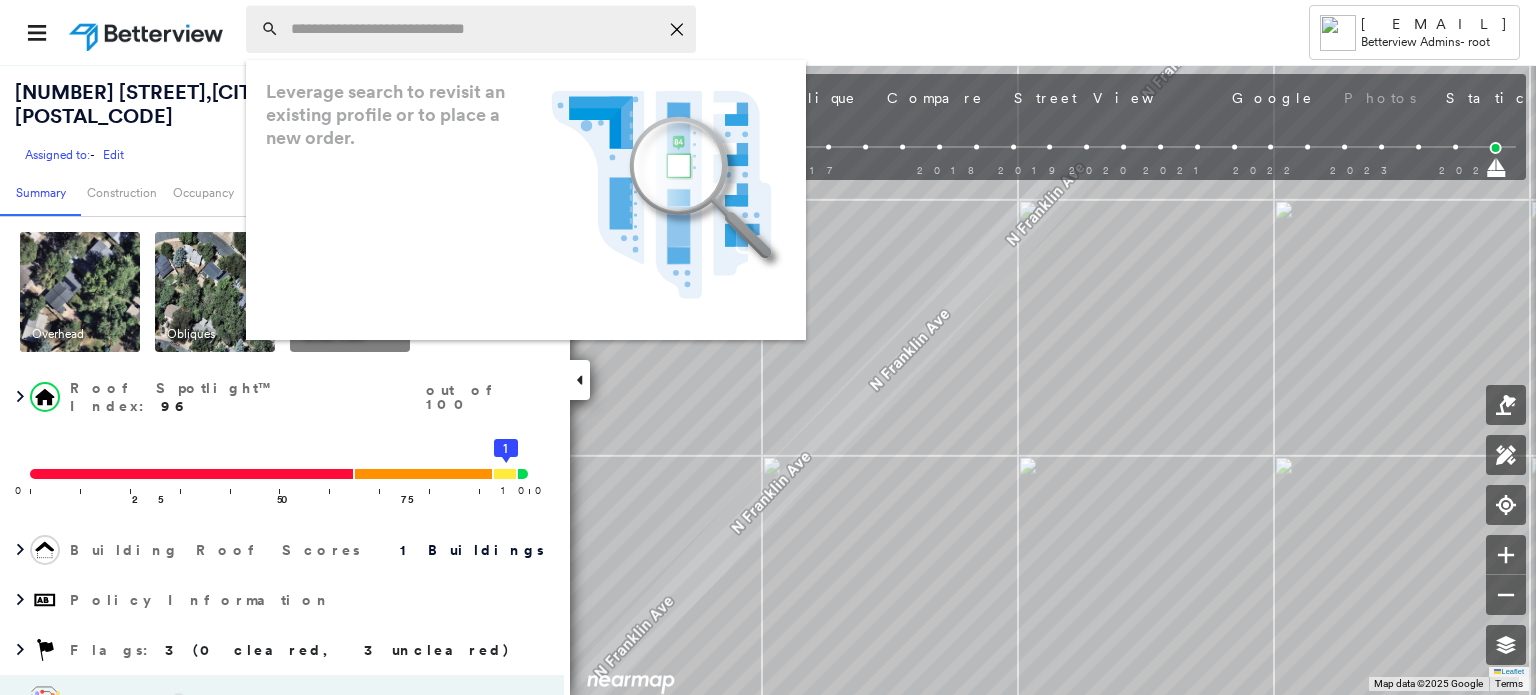 paste on "**********" 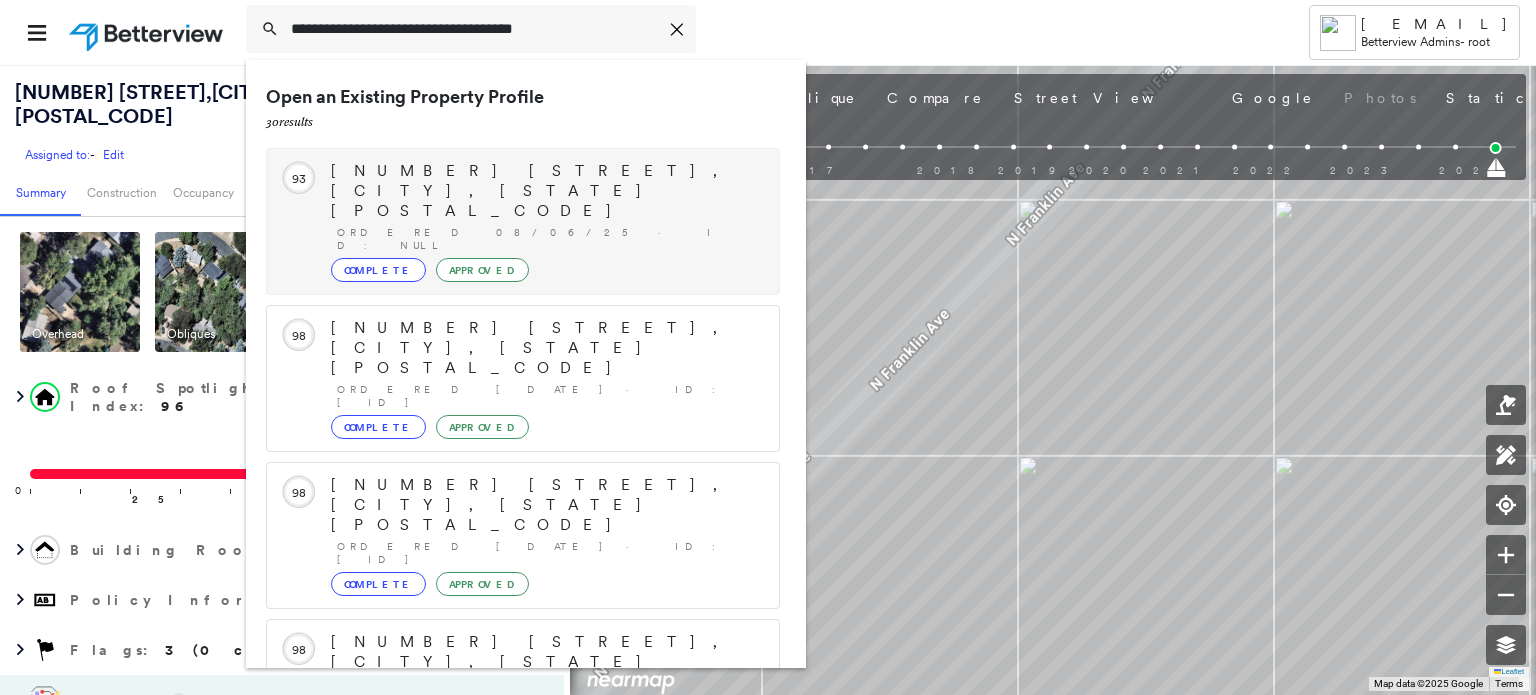 type on "**********" 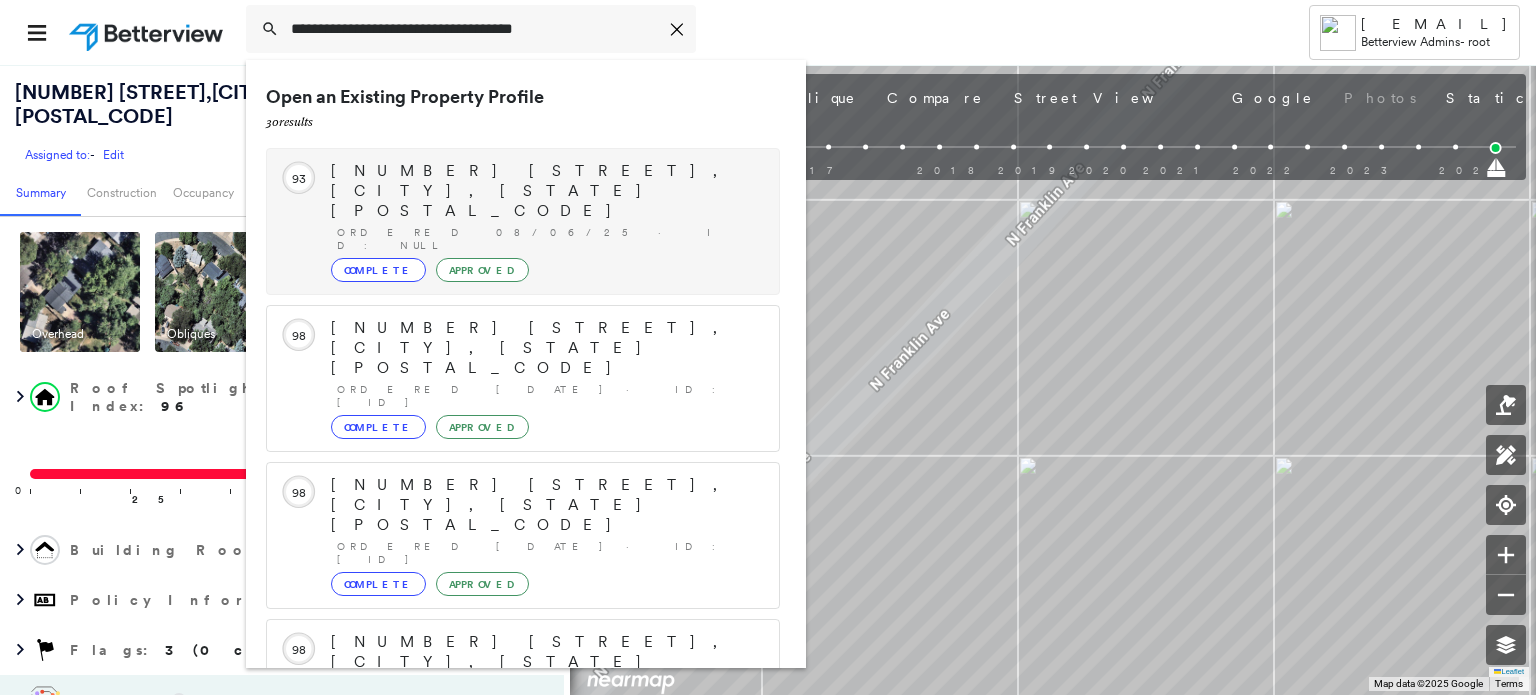 click on "[NUMBER] [STREET], [CITY], [STATE] [POSTAL_CODE]" at bounding box center (545, 191) 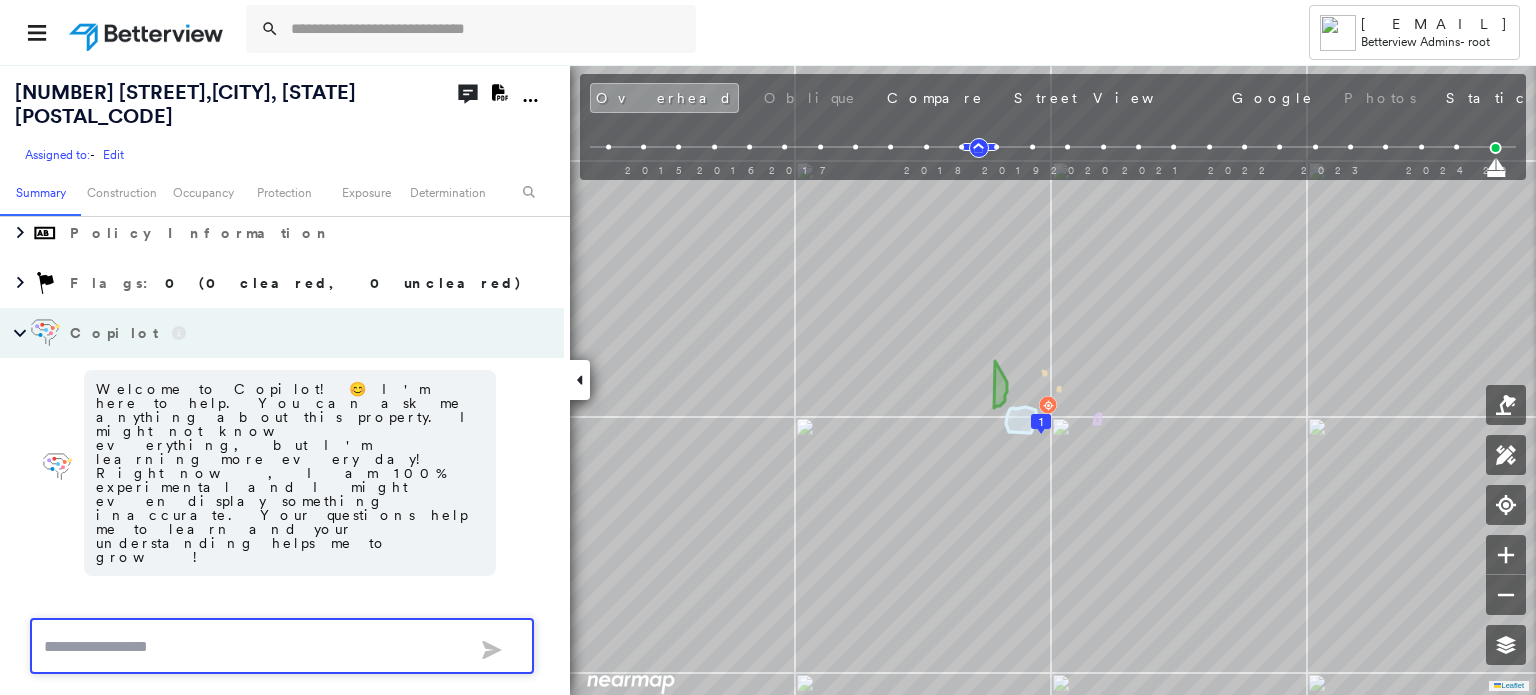 scroll, scrollTop: 396, scrollLeft: 0, axis: vertical 